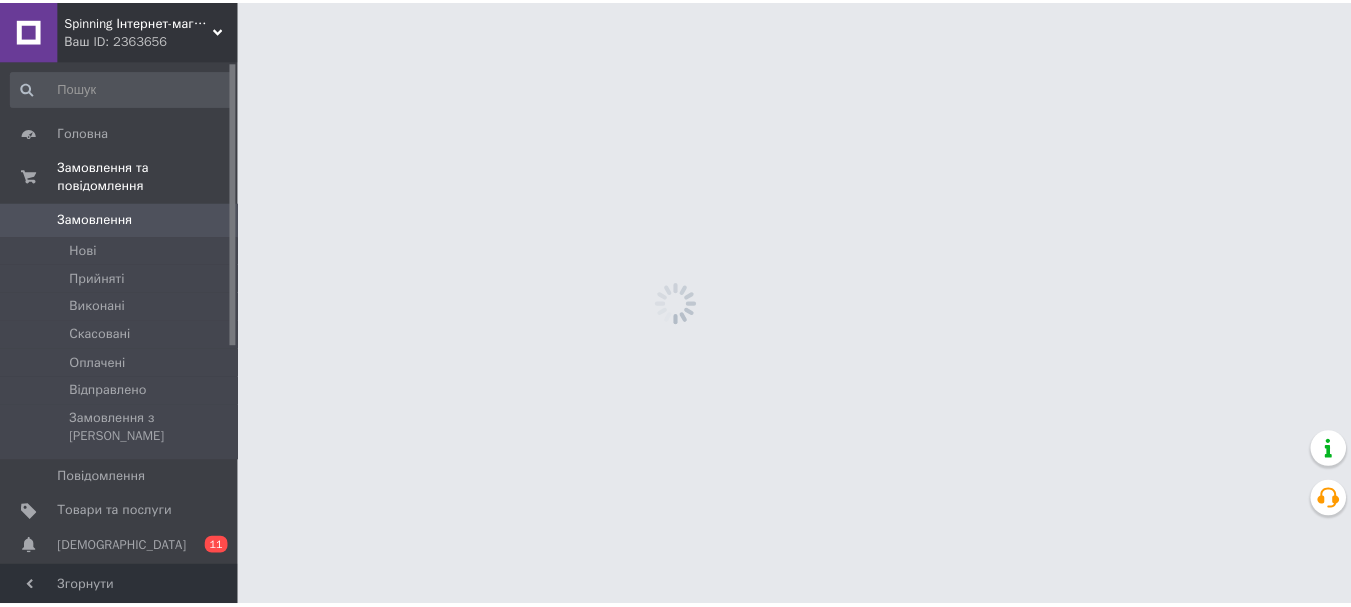 scroll, scrollTop: 0, scrollLeft: 0, axis: both 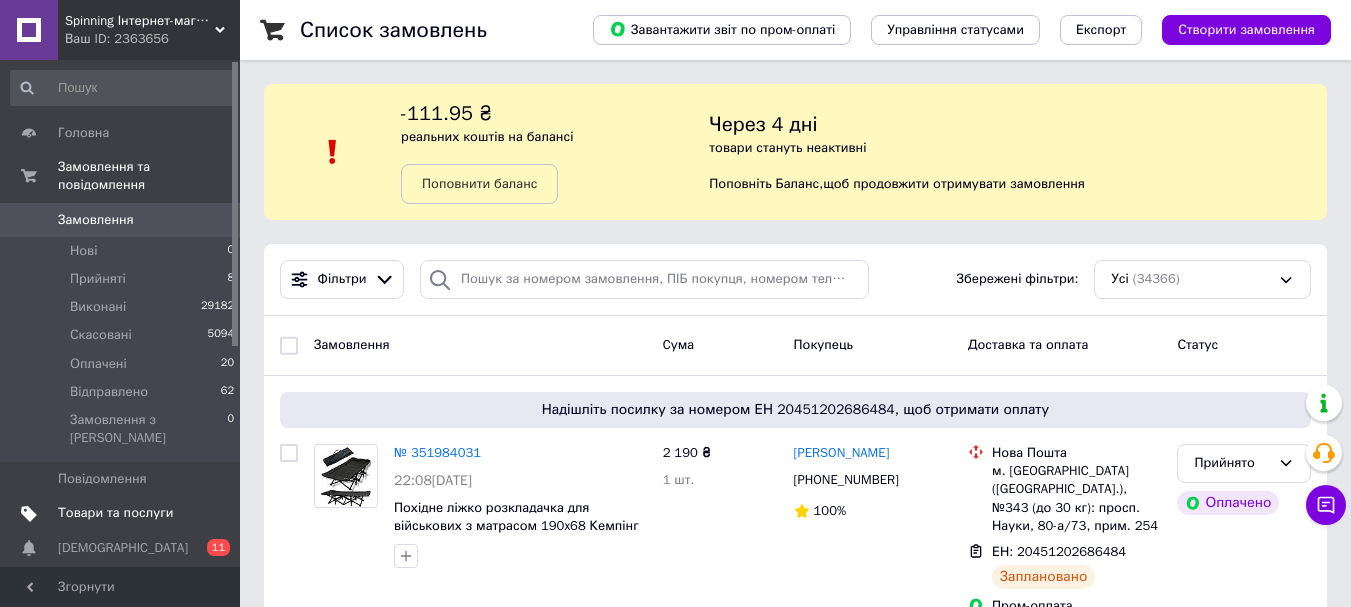 click on "Товари та послуги" at bounding box center (115, 513) 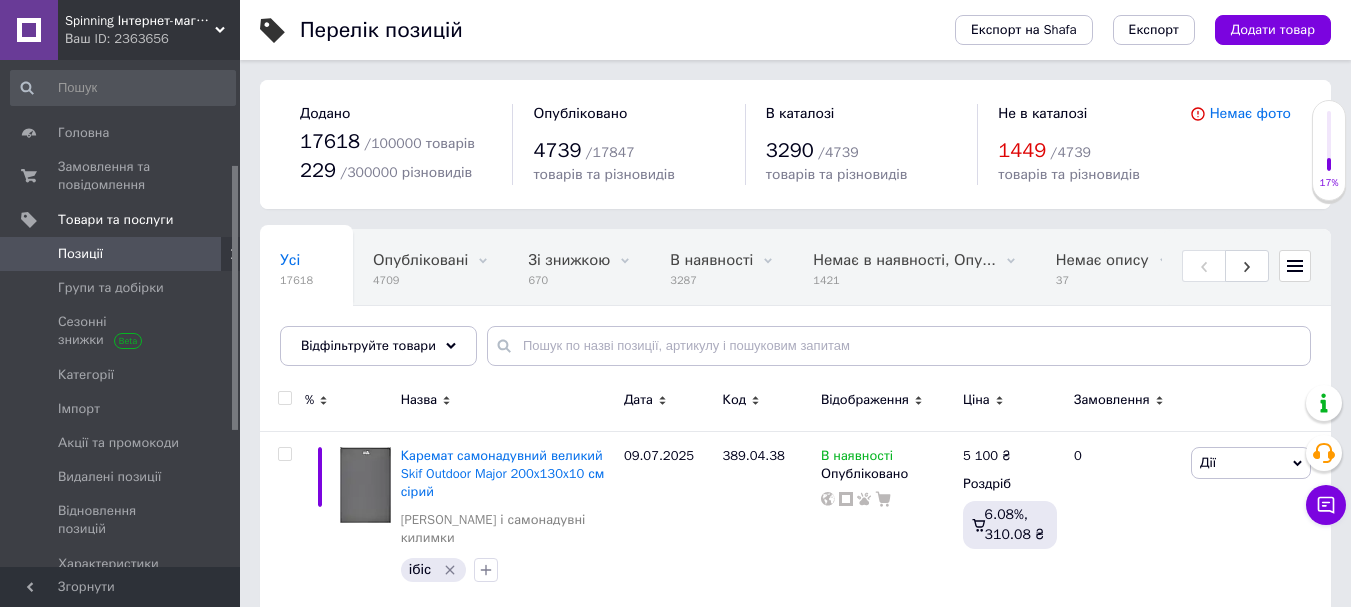 scroll, scrollTop: 400, scrollLeft: 0, axis: vertical 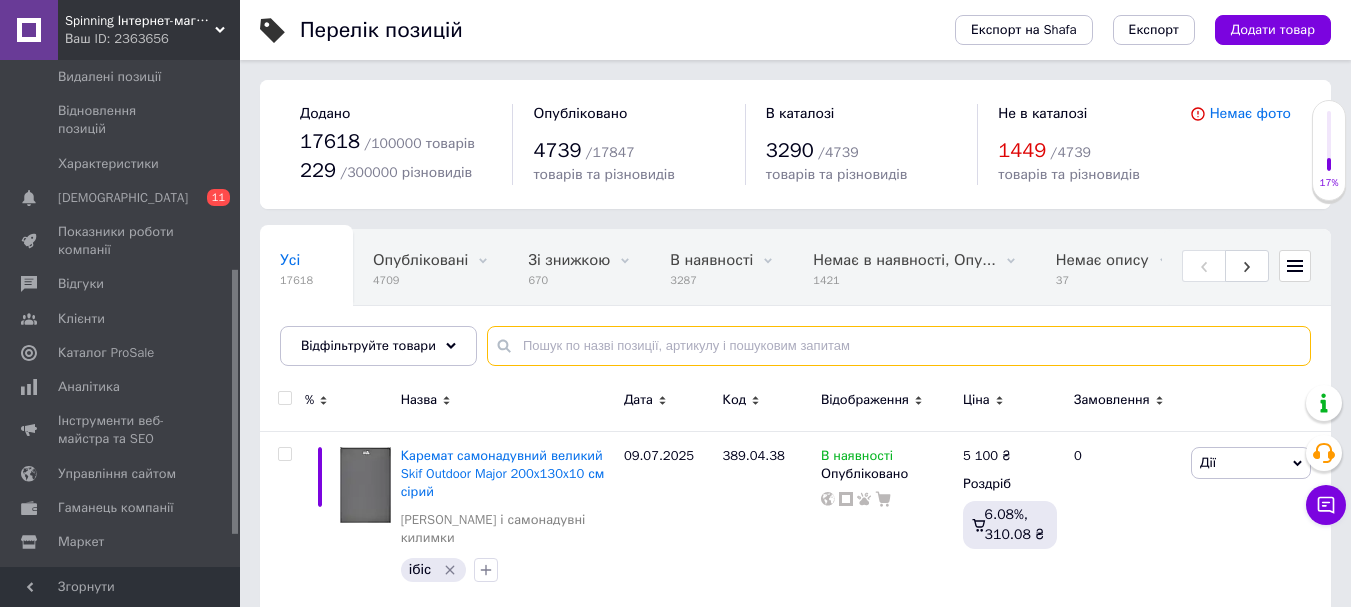 click at bounding box center [899, 346] 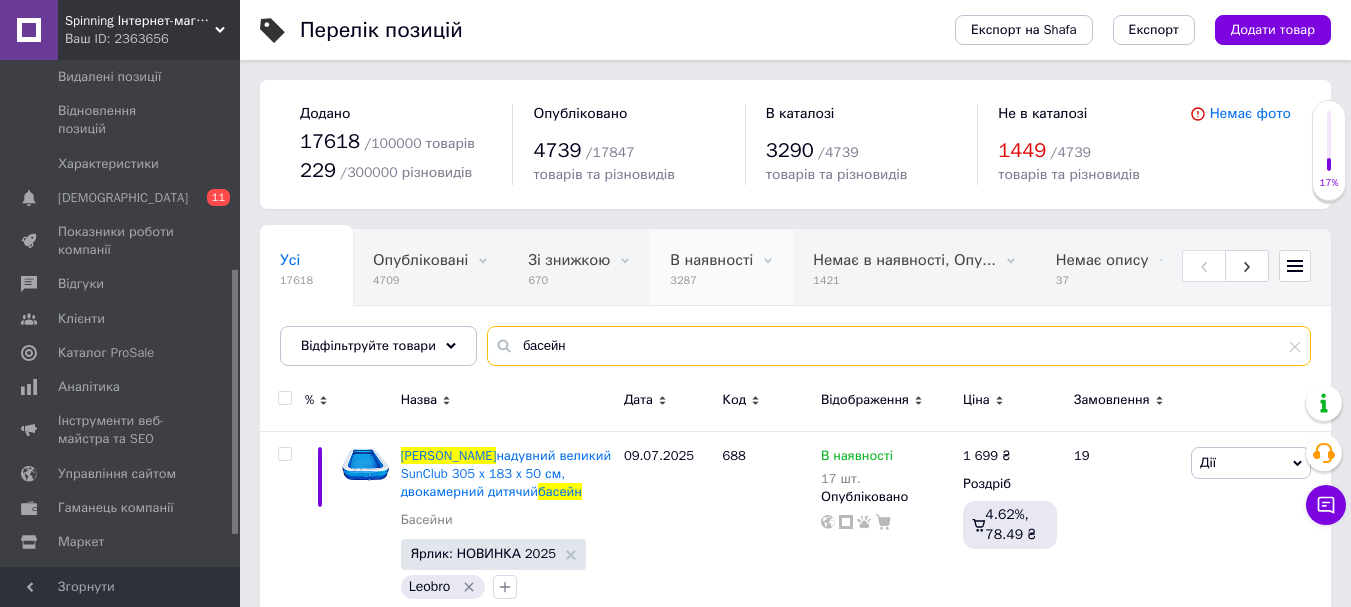scroll, scrollTop: 300, scrollLeft: 0, axis: vertical 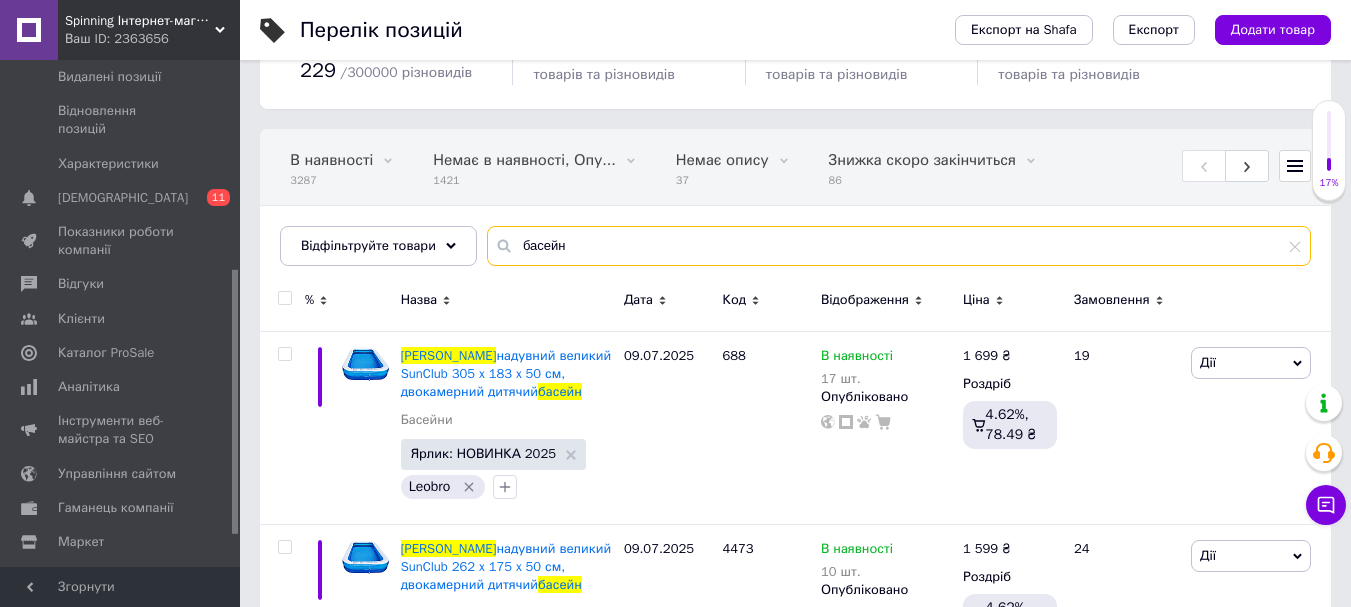 click on "басейн" at bounding box center (899, 246) 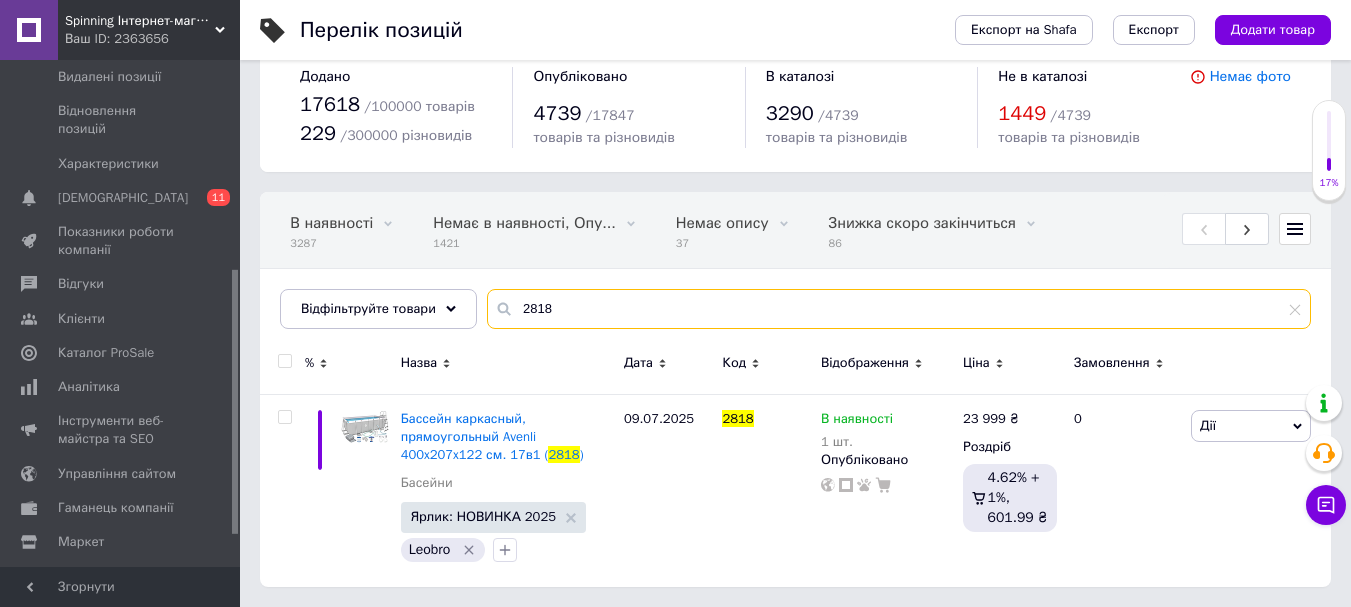 scroll, scrollTop: 37, scrollLeft: 0, axis: vertical 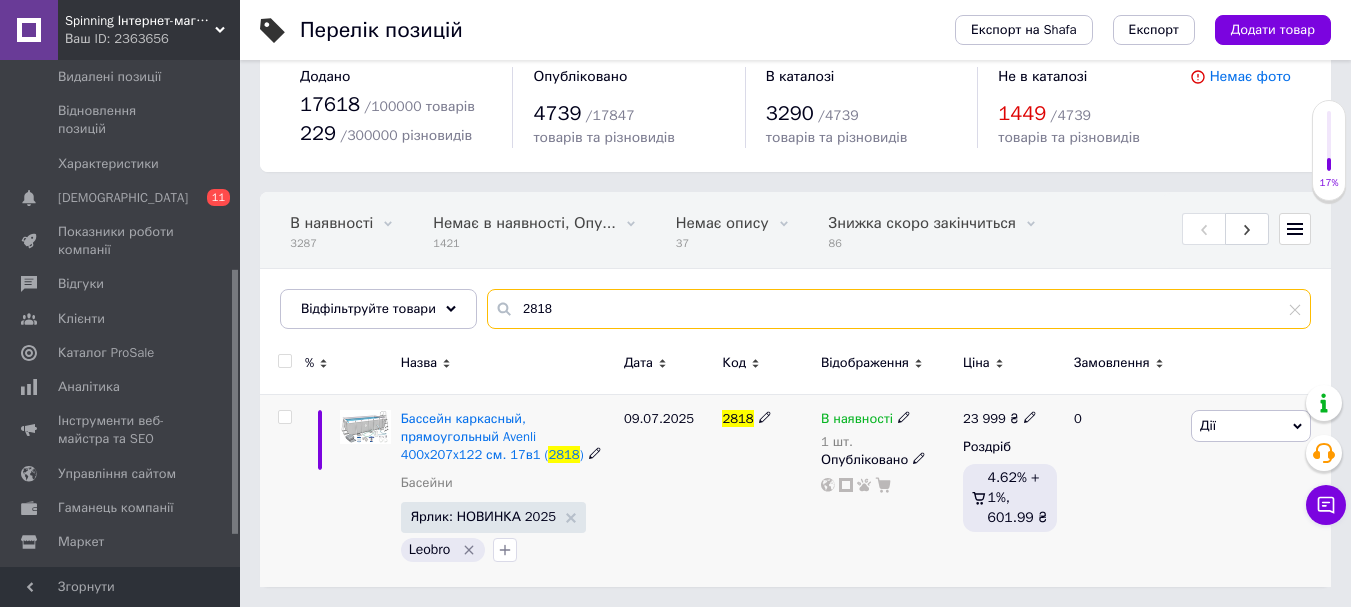 type on "2818" 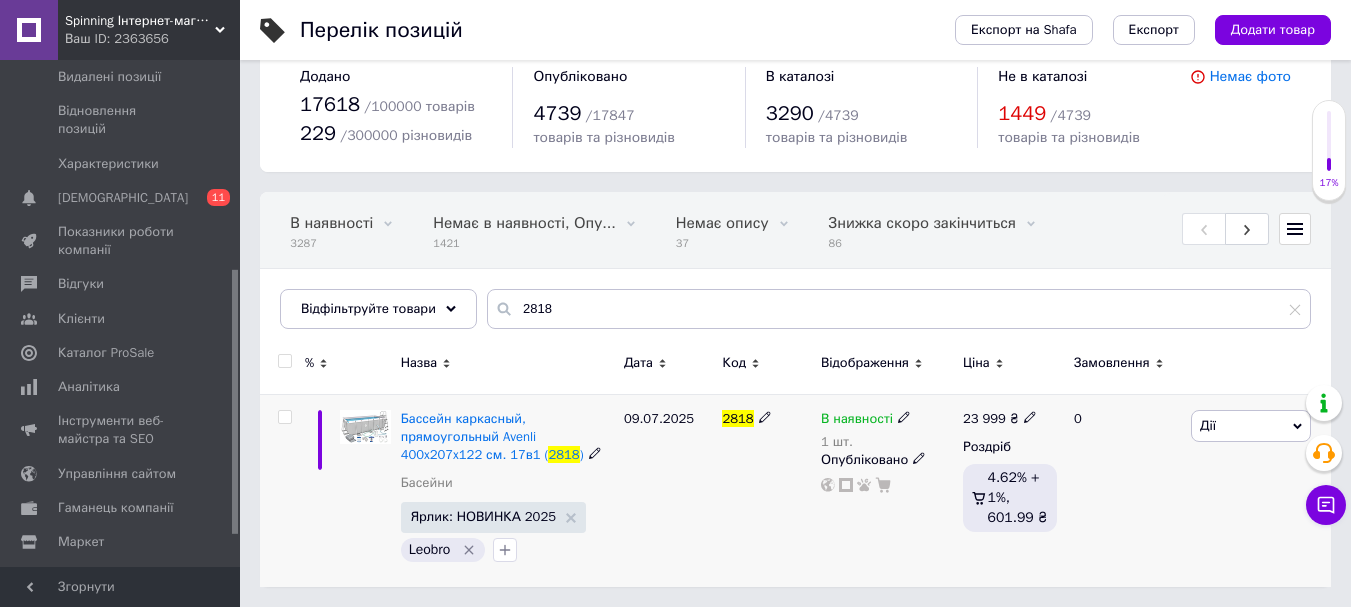 click 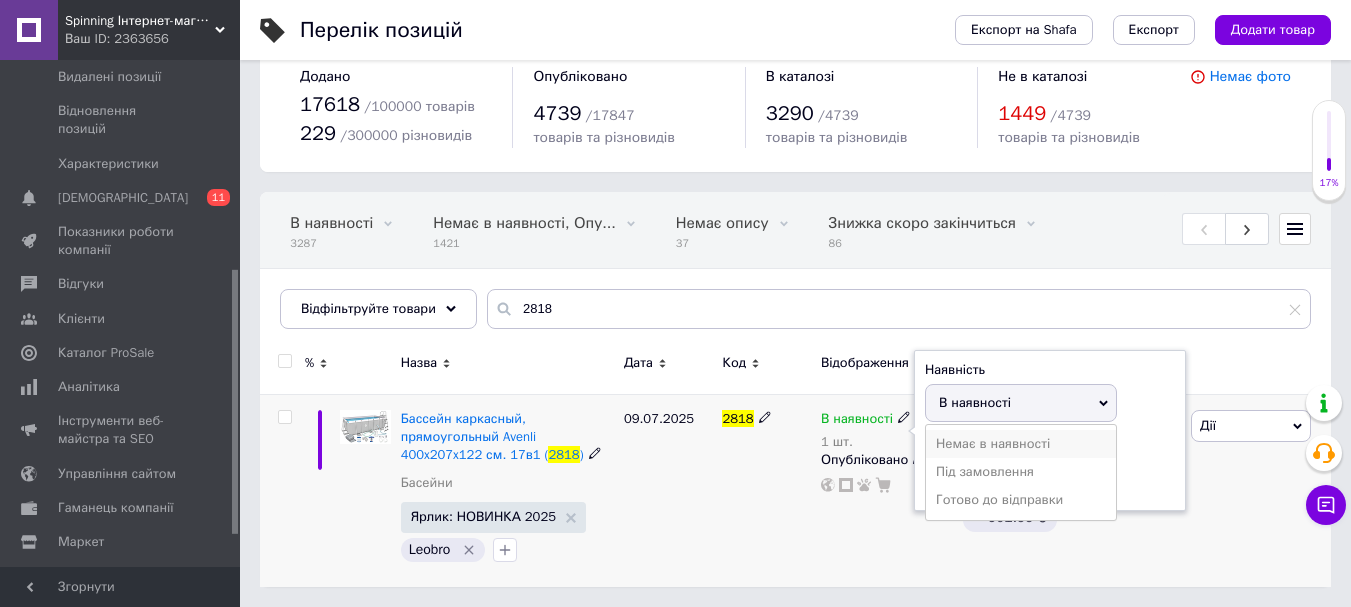 click on "Немає в наявності" at bounding box center [1021, 444] 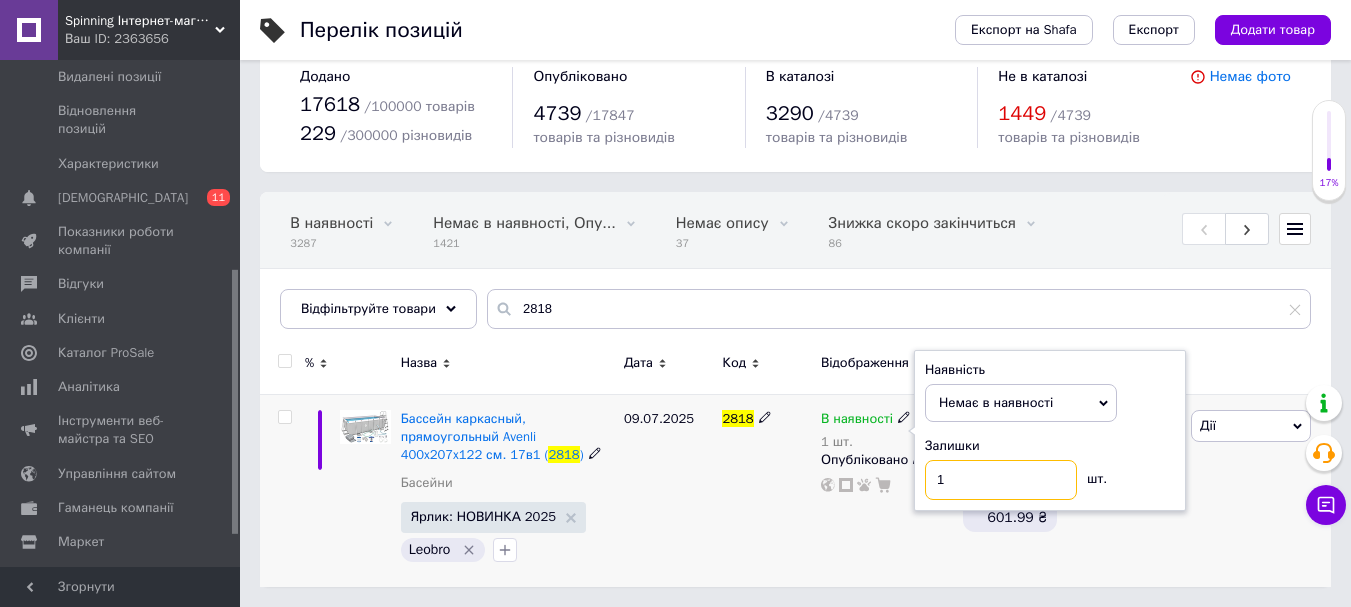 drag, startPoint x: 979, startPoint y: 471, endPoint x: 925, endPoint y: 462, distance: 54.74486 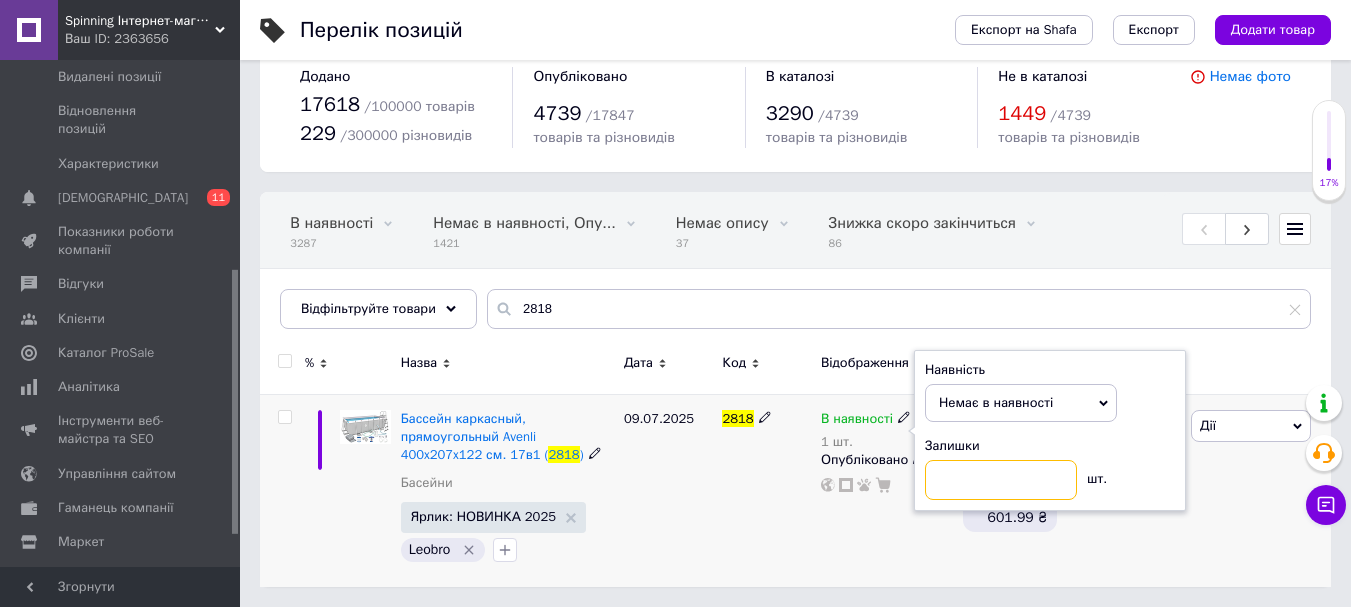 type 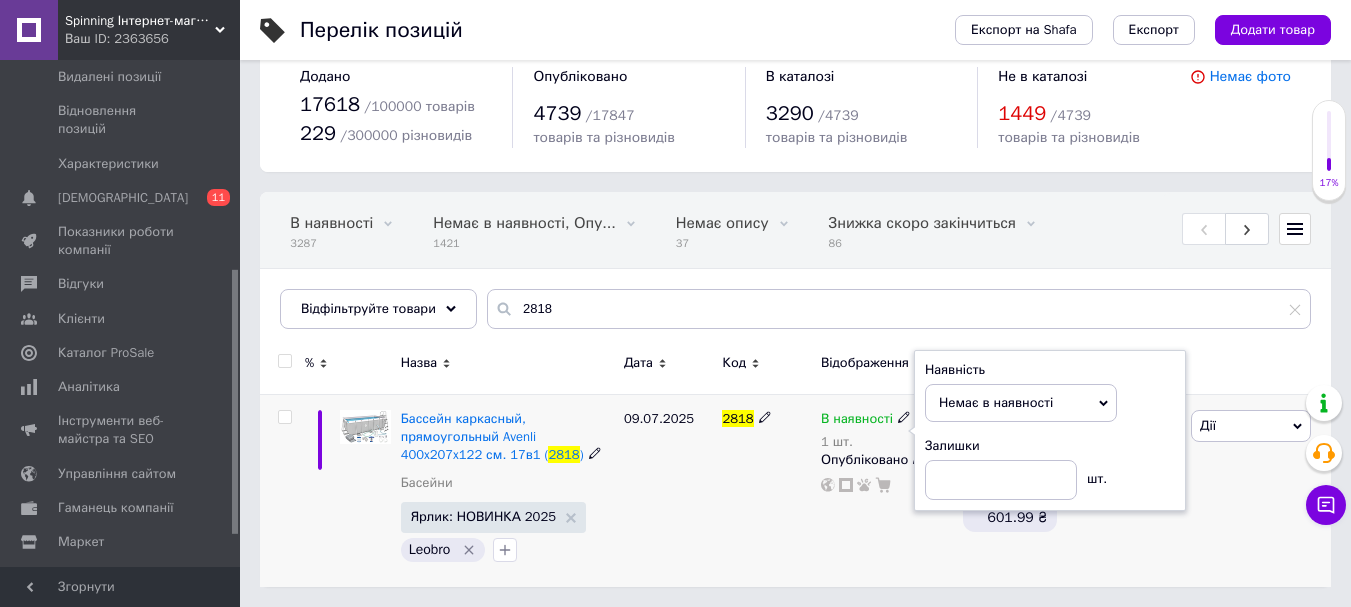 click on "В наявності 1 шт. Наявність Немає в наявності В наявності Під замовлення Готово до відправки Залишки шт. Опубліковано" at bounding box center [887, 490] 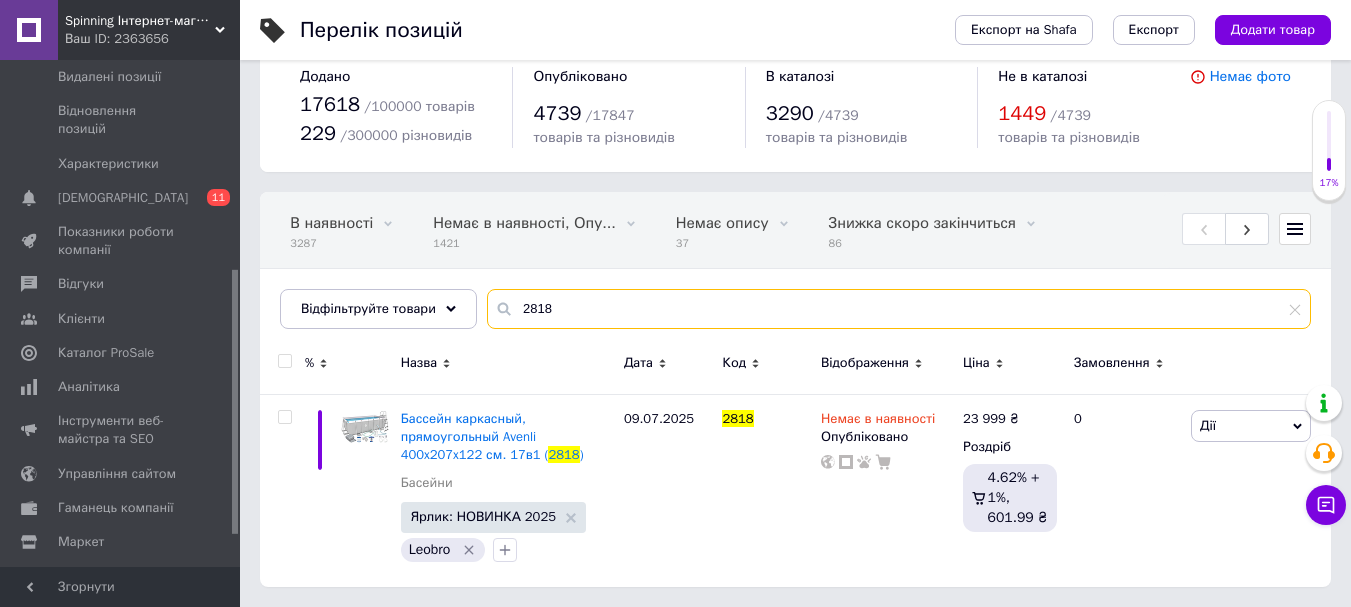 click on "2818" at bounding box center (899, 309) 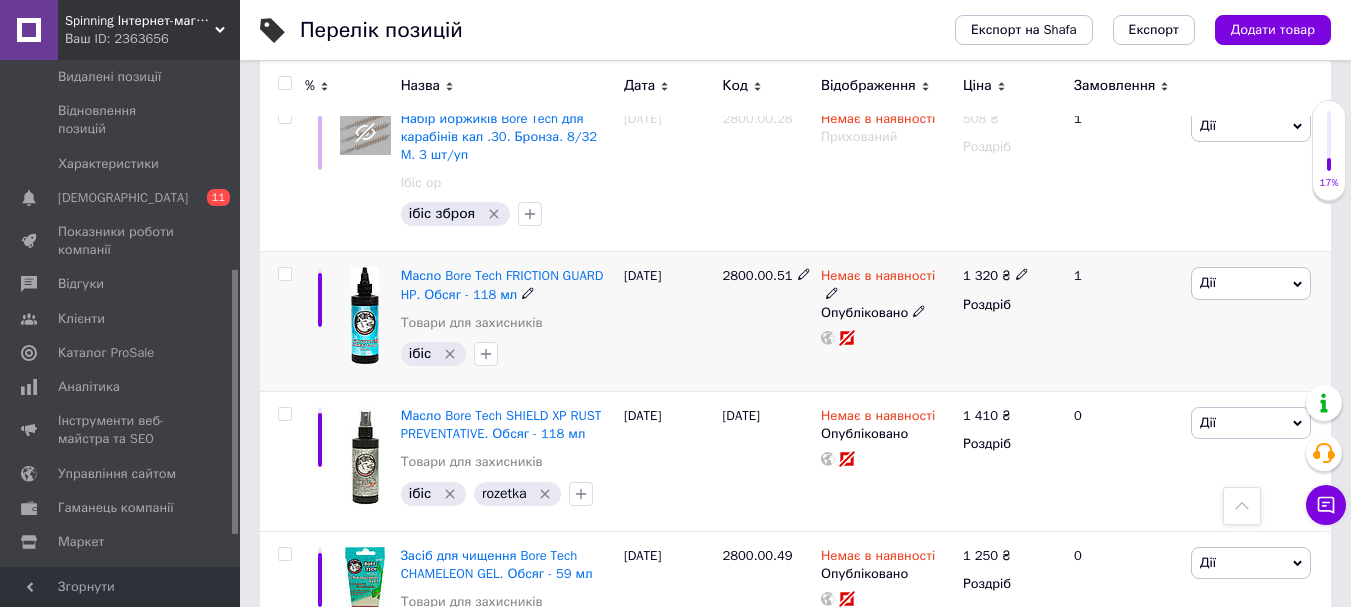 scroll, scrollTop: 0, scrollLeft: 0, axis: both 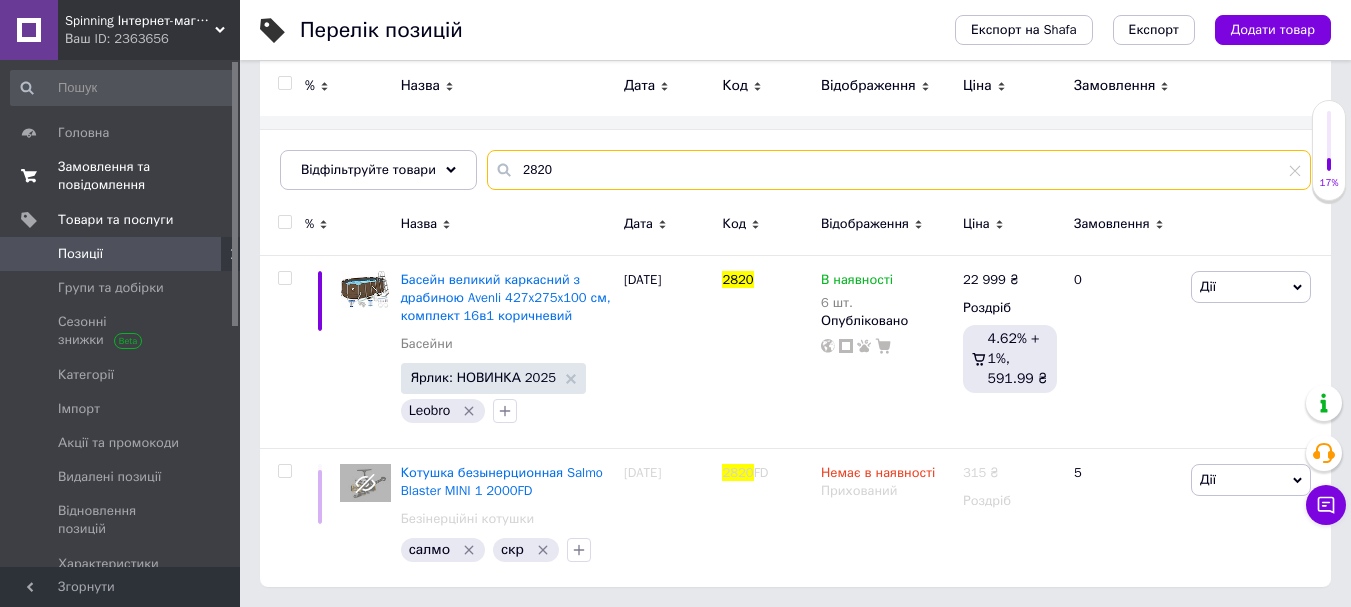 type on "2820" 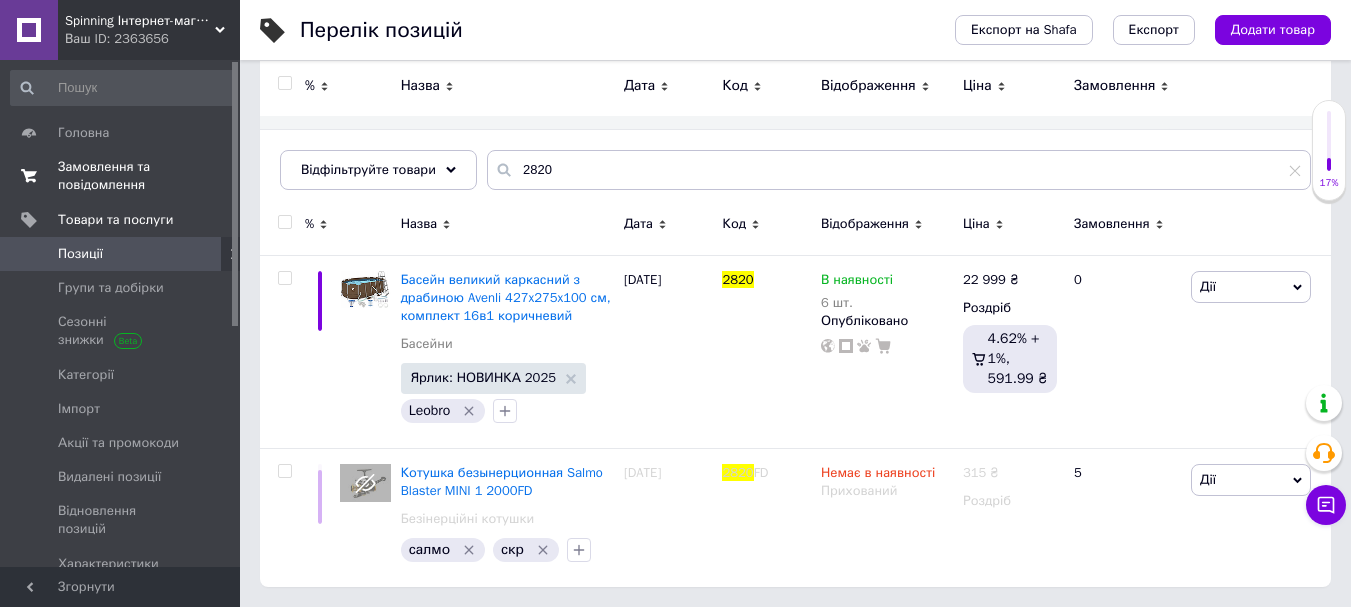 click on "Замовлення та повідомлення" at bounding box center (121, 176) 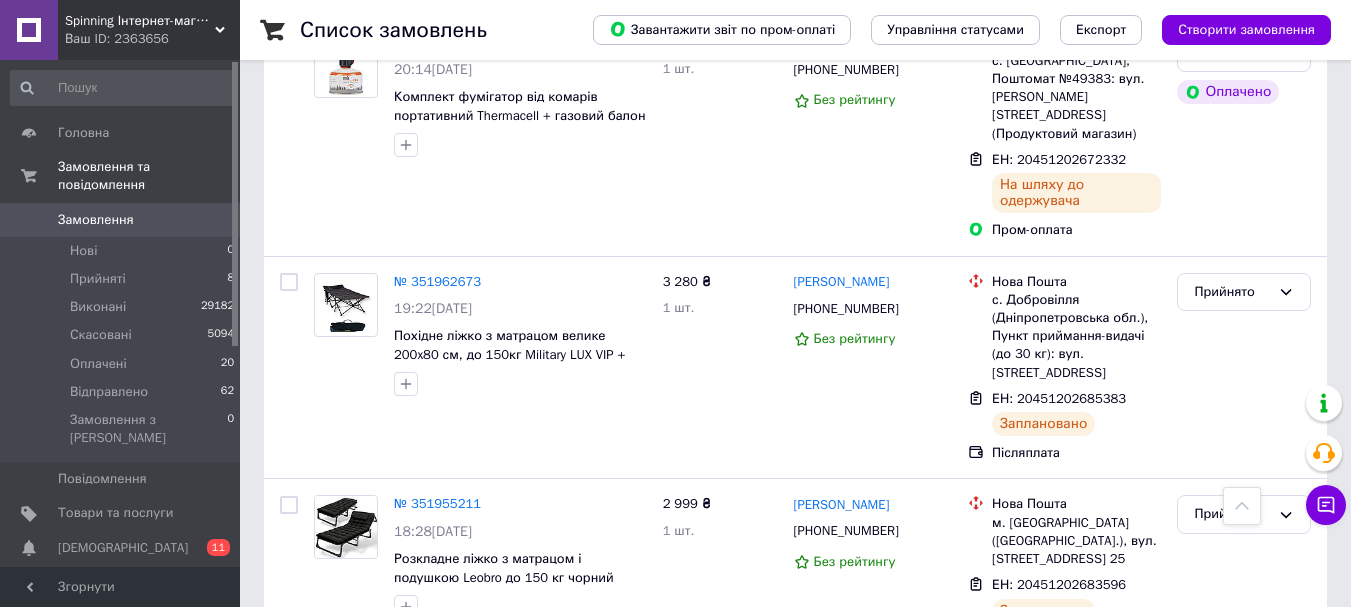 scroll, scrollTop: 1000, scrollLeft: 0, axis: vertical 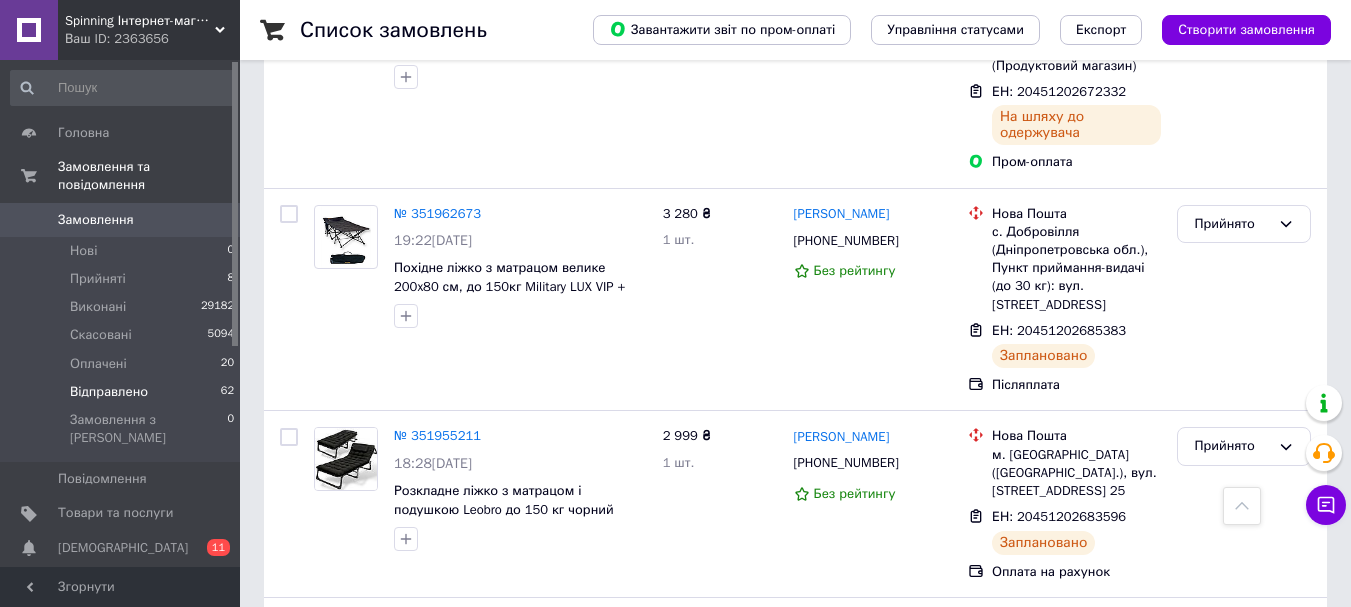 click on "Відправлено" at bounding box center [109, 392] 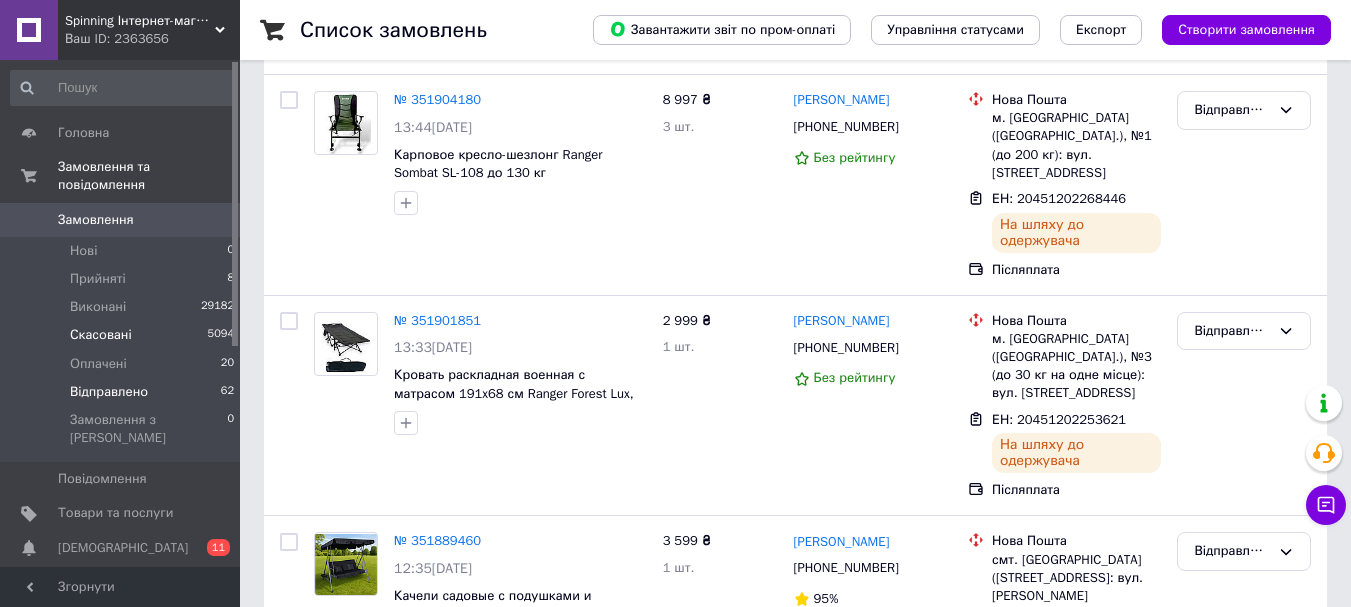 scroll, scrollTop: 0, scrollLeft: 0, axis: both 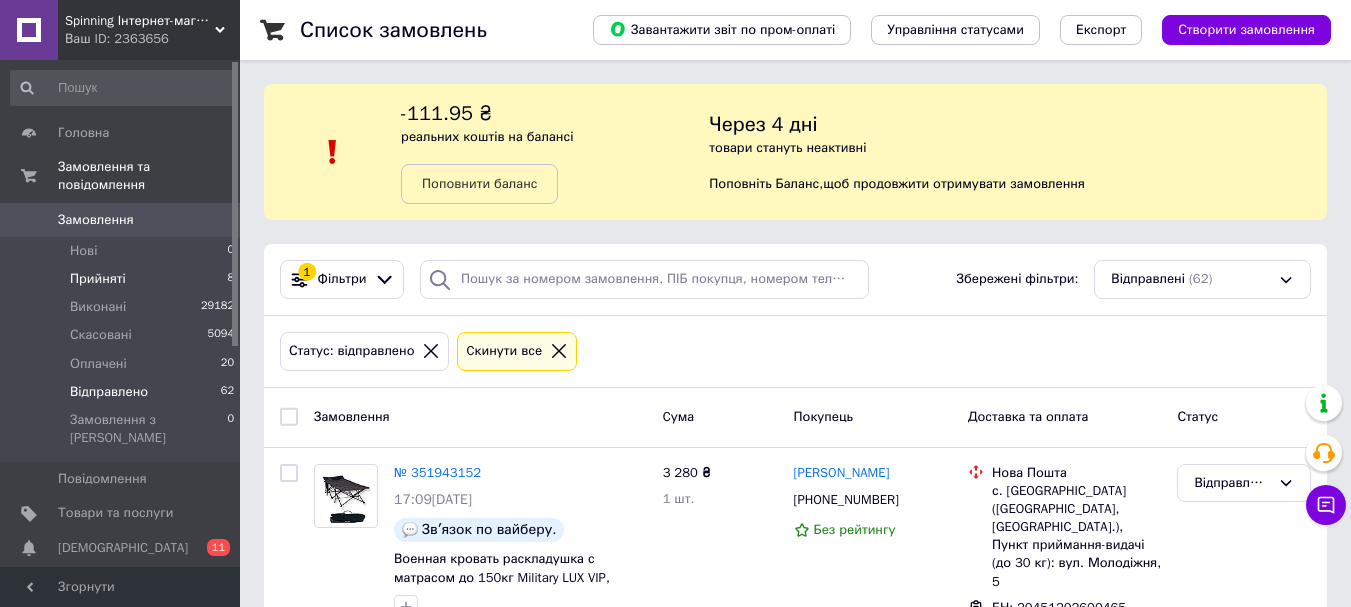 click on "Прийняті 8" at bounding box center (123, 279) 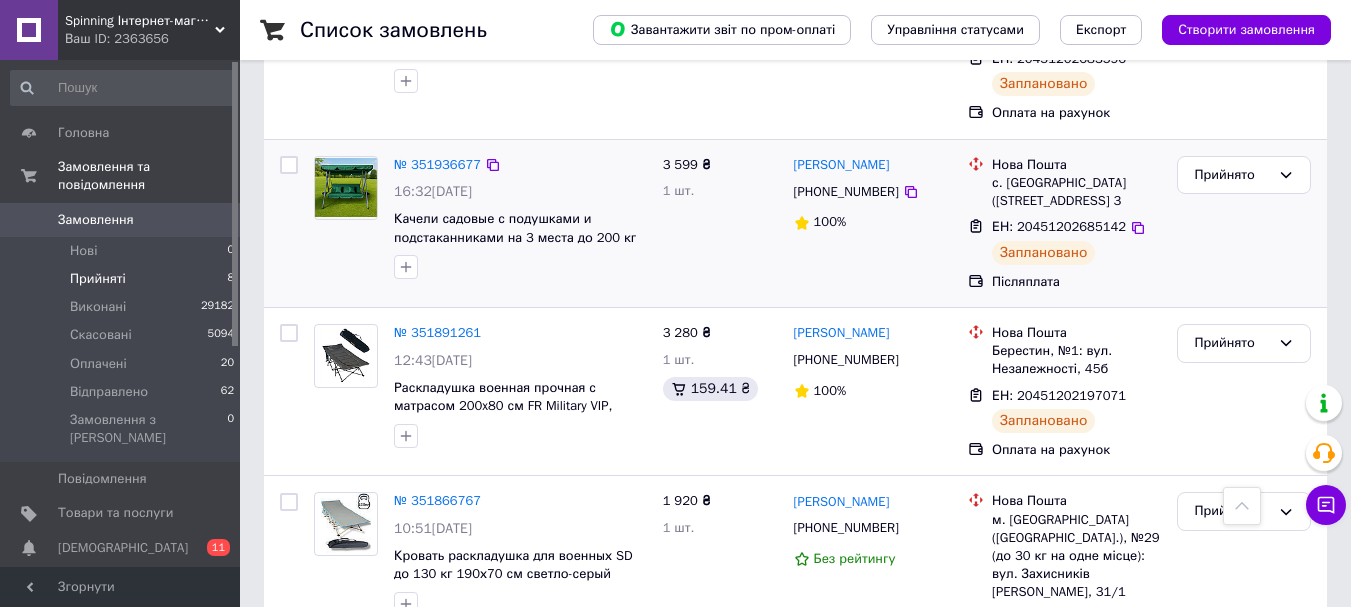 scroll, scrollTop: 1400, scrollLeft: 0, axis: vertical 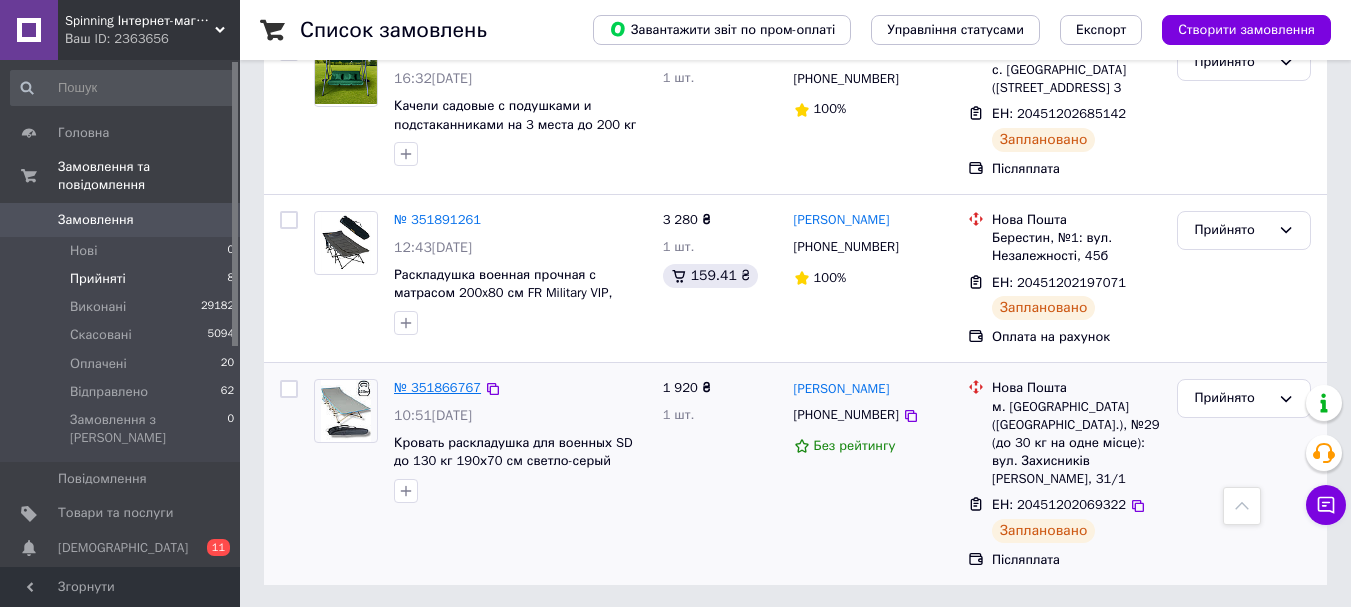click on "№ 351866767" at bounding box center [437, 387] 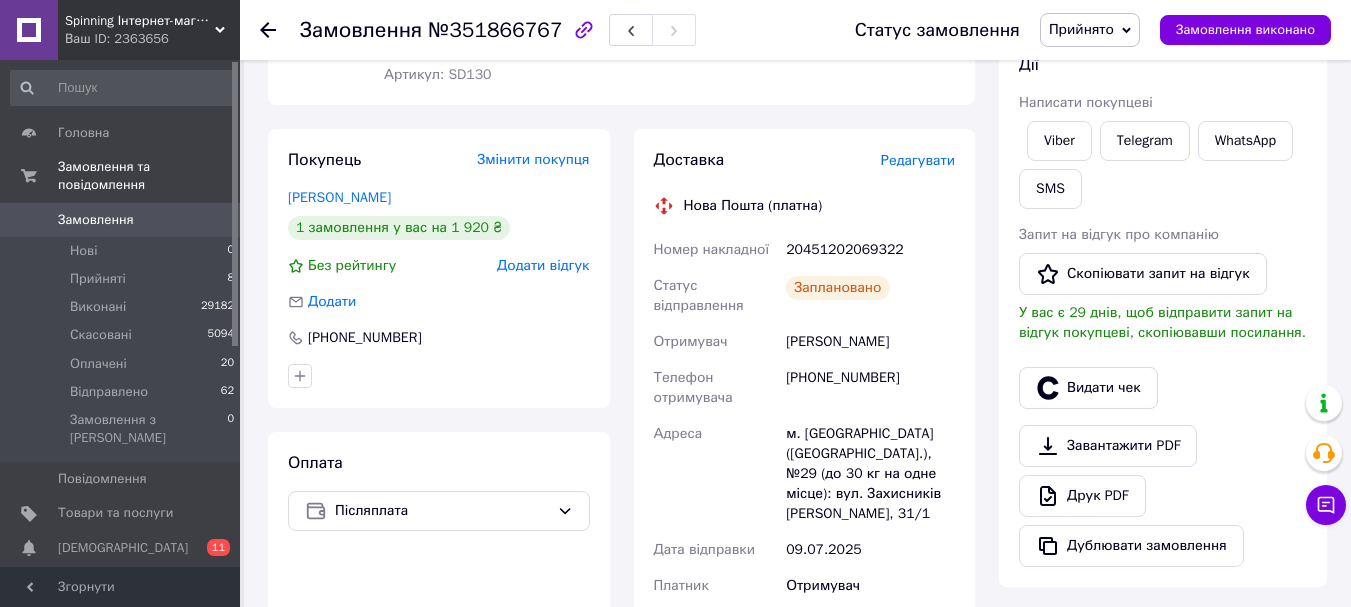 scroll, scrollTop: 300, scrollLeft: 0, axis: vertical 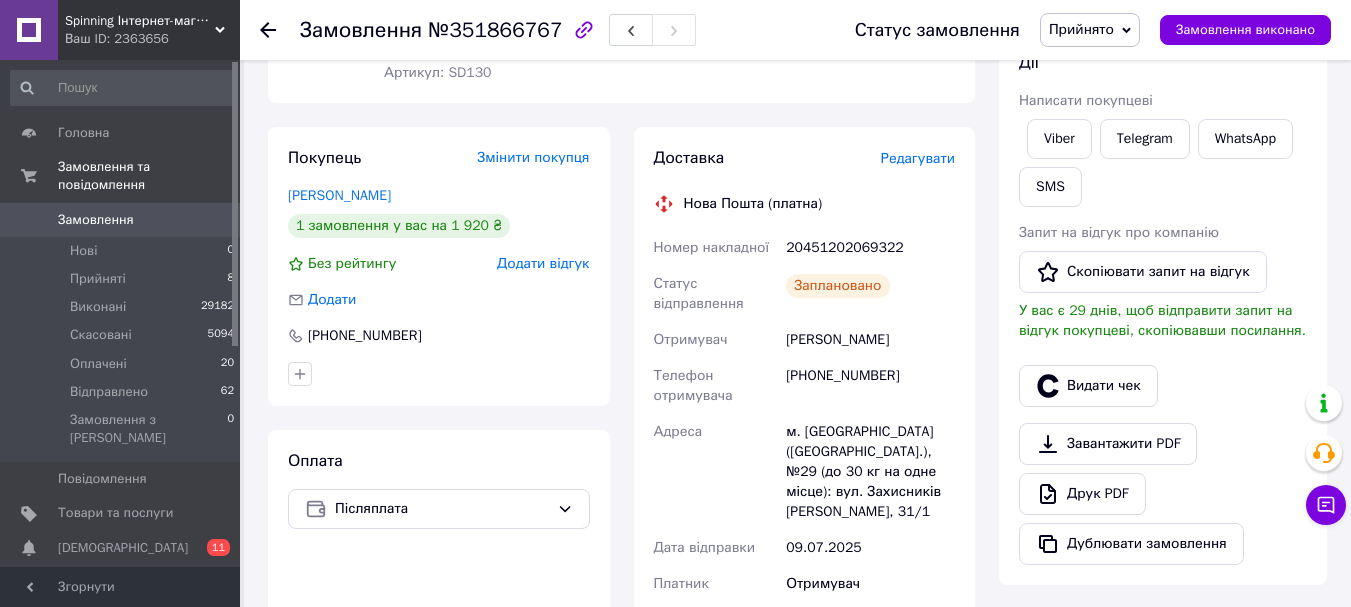 drag, startPoint x: 784, startPoint y: 242, endPoint x: 916, endPoint y: 248, distance: 132.13629 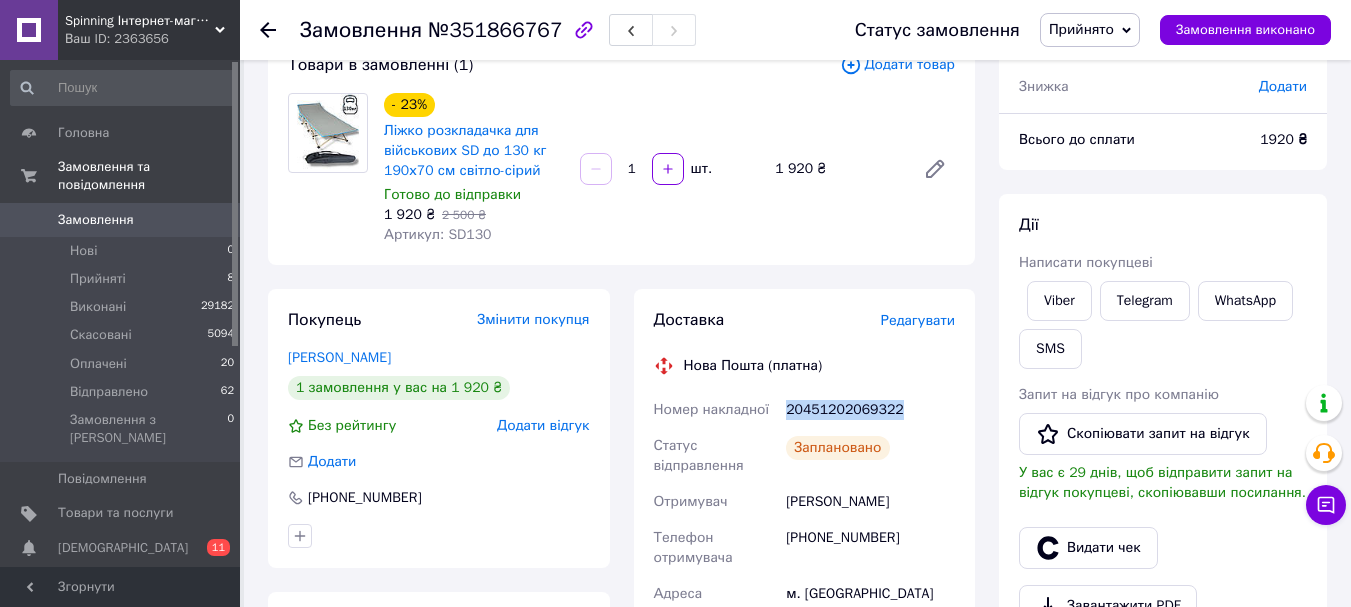 scroll, scrollTop: 300, scrollLeft: 0, axis: vertical 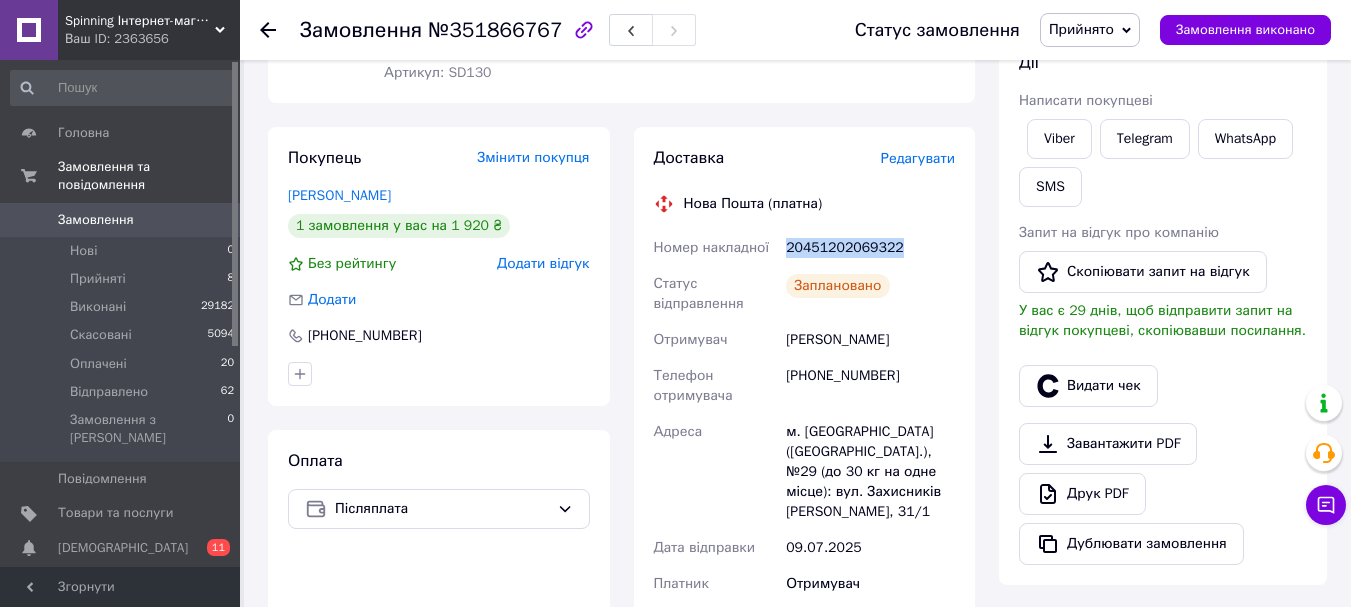 copy on "20451202069322" 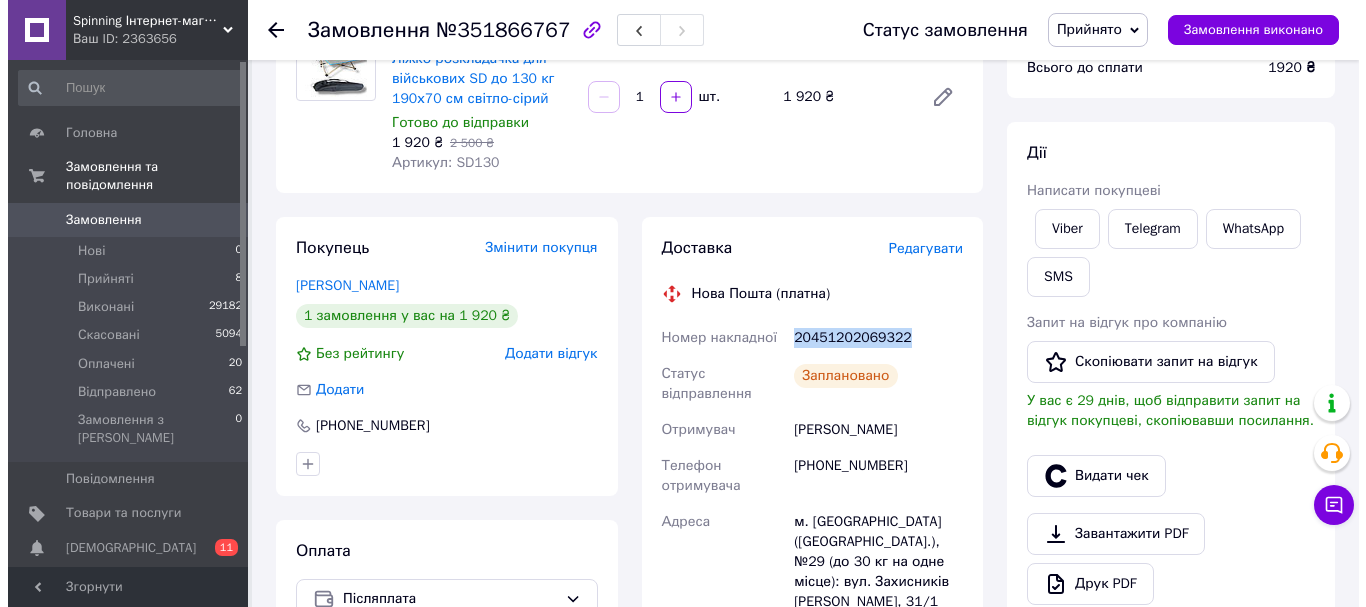 scroll, scrollTop: 100, scrollLeft: 0, axis: vertical 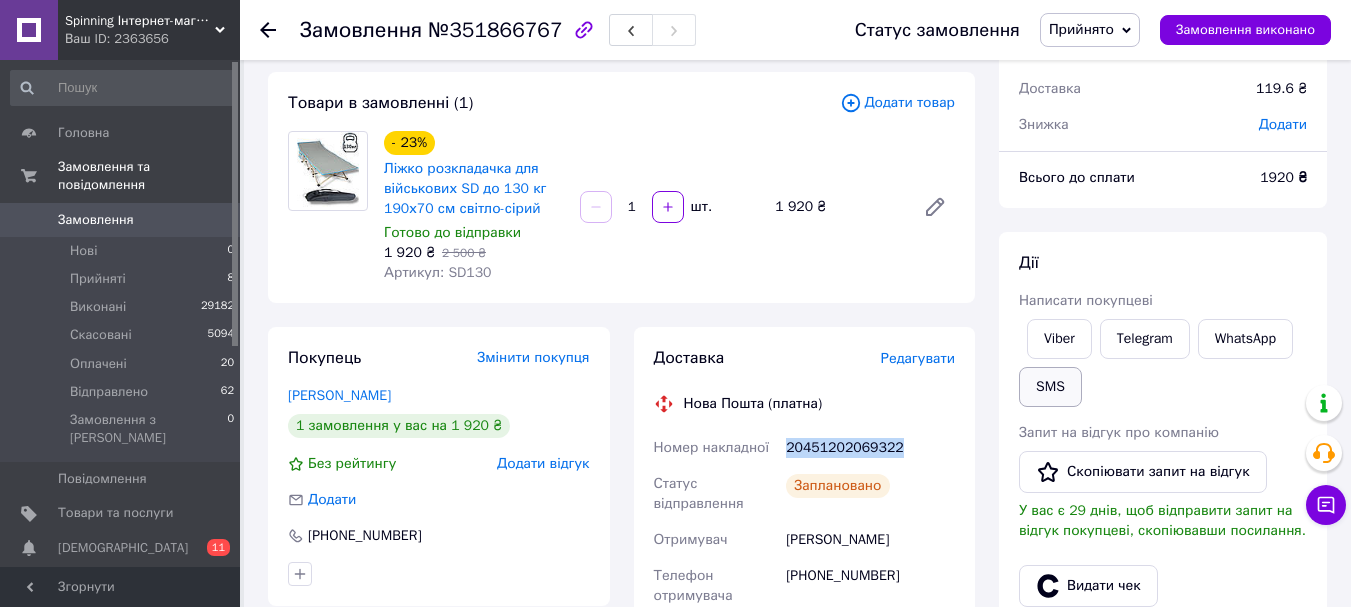 click on "SMS" at bounding box center (1050, 387) 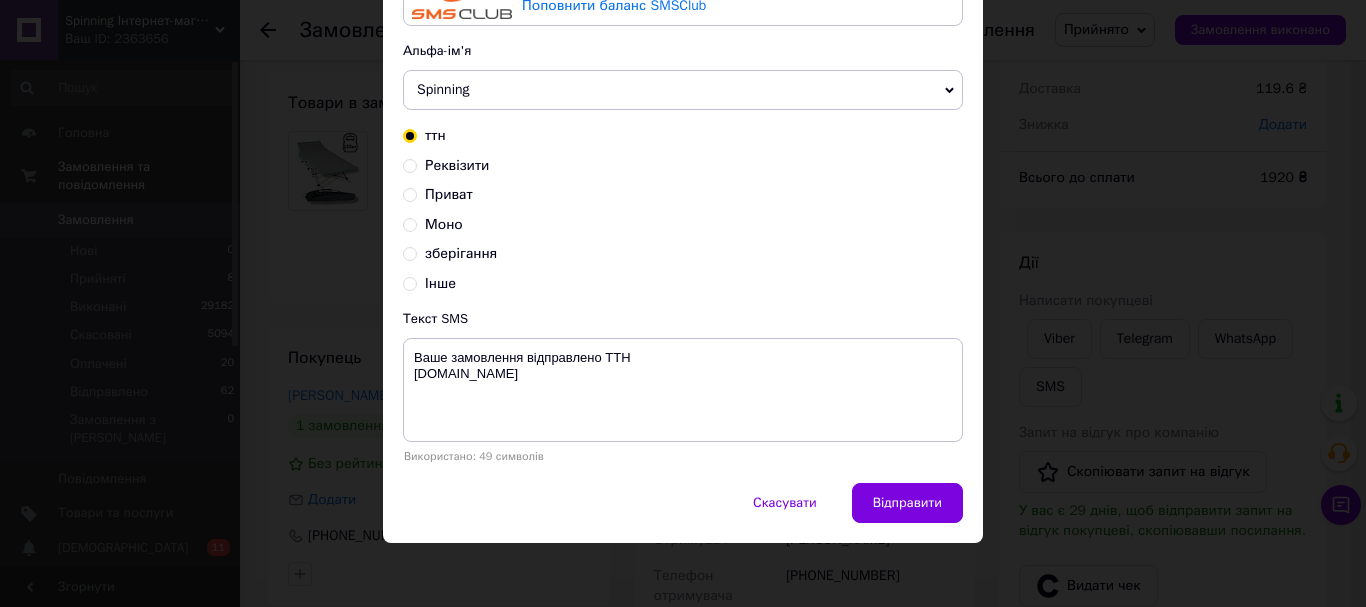 scroll, scrollTop: 189, scrollLeft: 0, axis: vertical 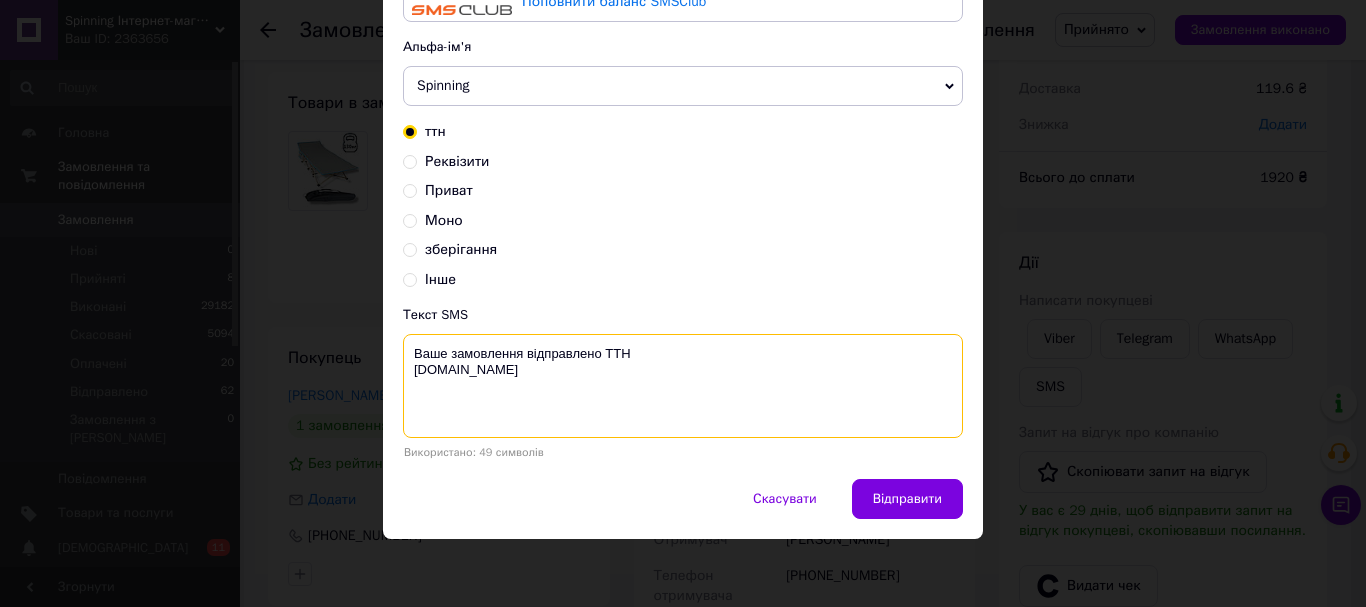 click on "Ваше замовлення відправлено ТТН
[DOMAIN_NAME]" at bounding box center [683, 386] 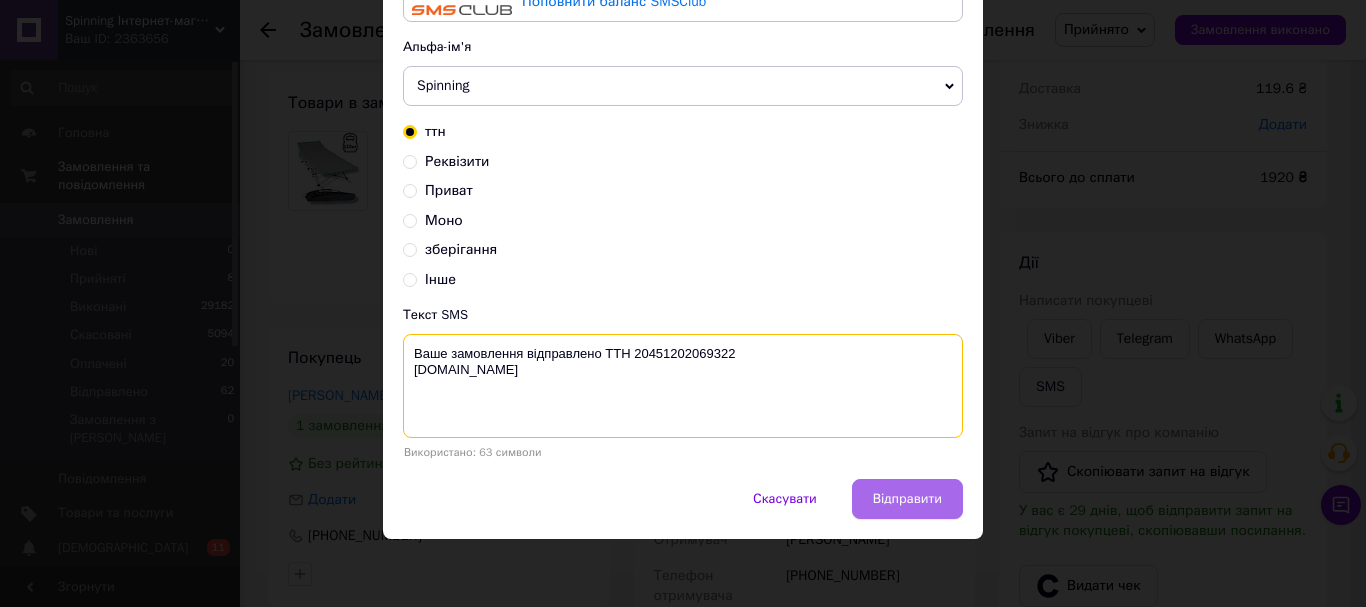 type on "Ваше замовлення відправлено ТТН 20451202069322
[DOMAIN_NAME]" 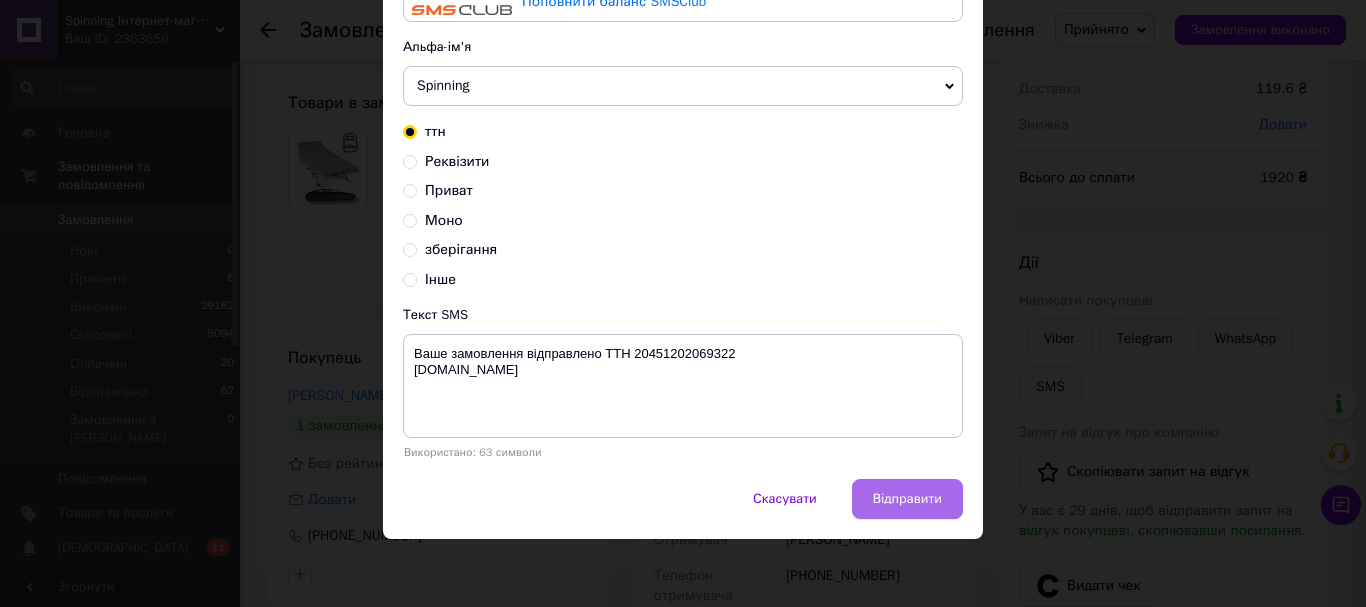 click on "Відправити" at bounding box center (907, 499) 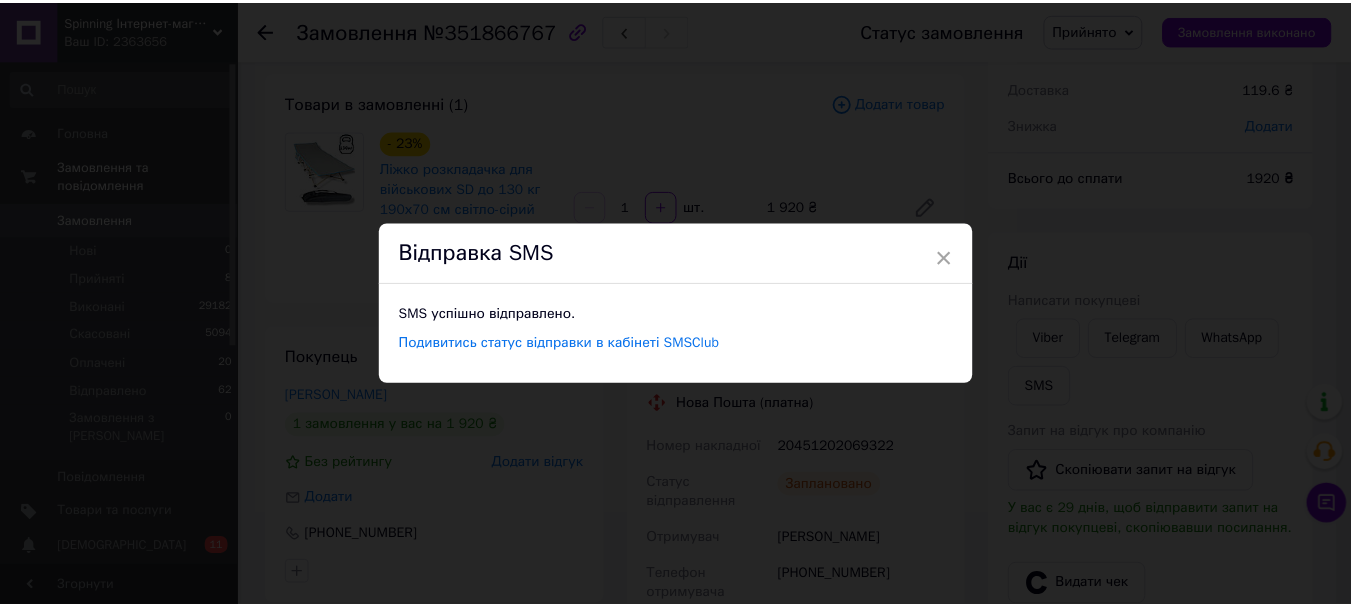 scroll, scrollTop: 0, scrollLeft: 0, axis: both 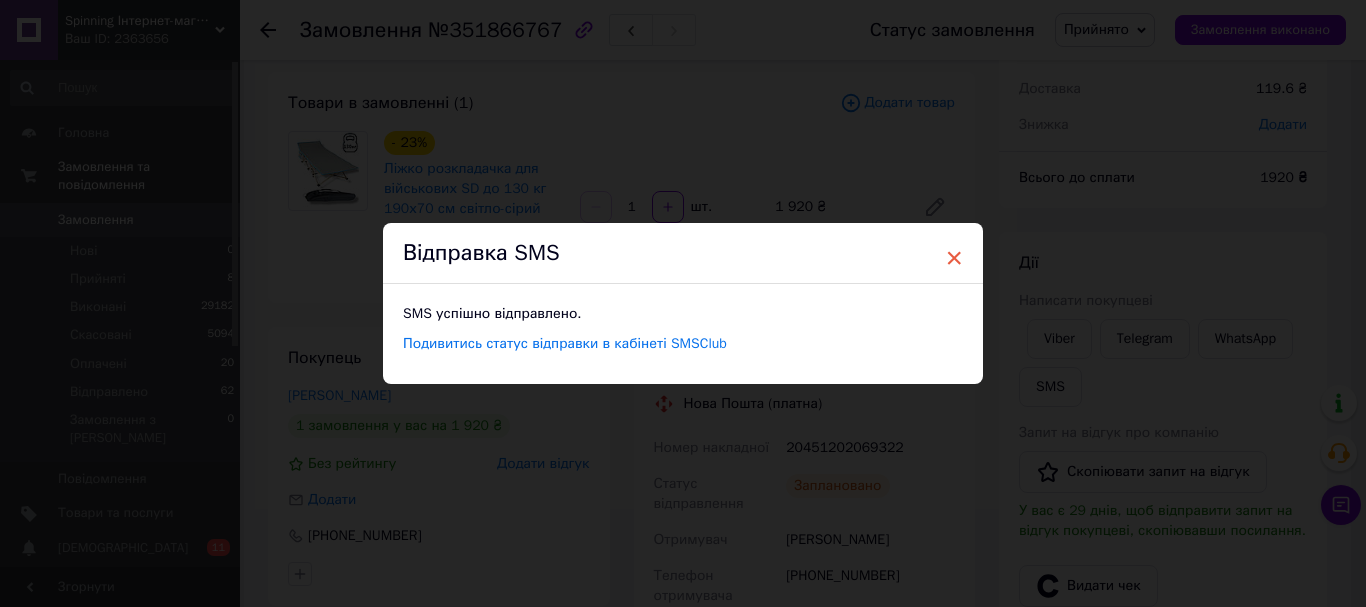 click on "×" at bounding box center (954, 258) 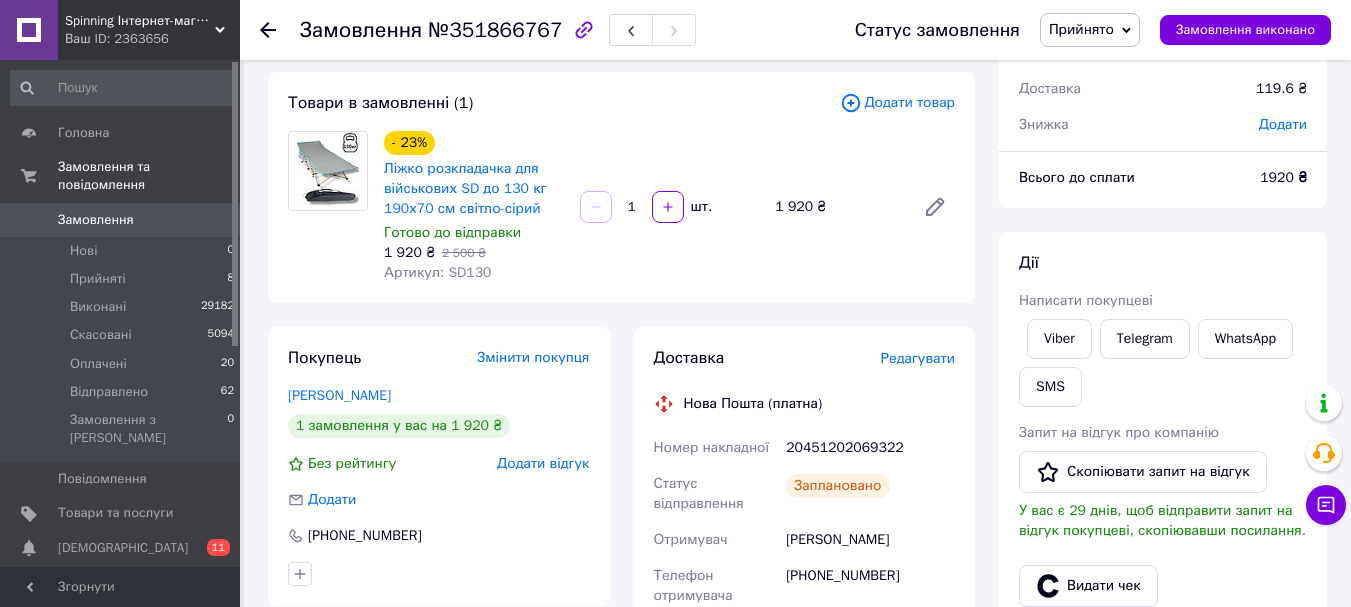 click on "Прийнято" at bounding box center (1090, 30) 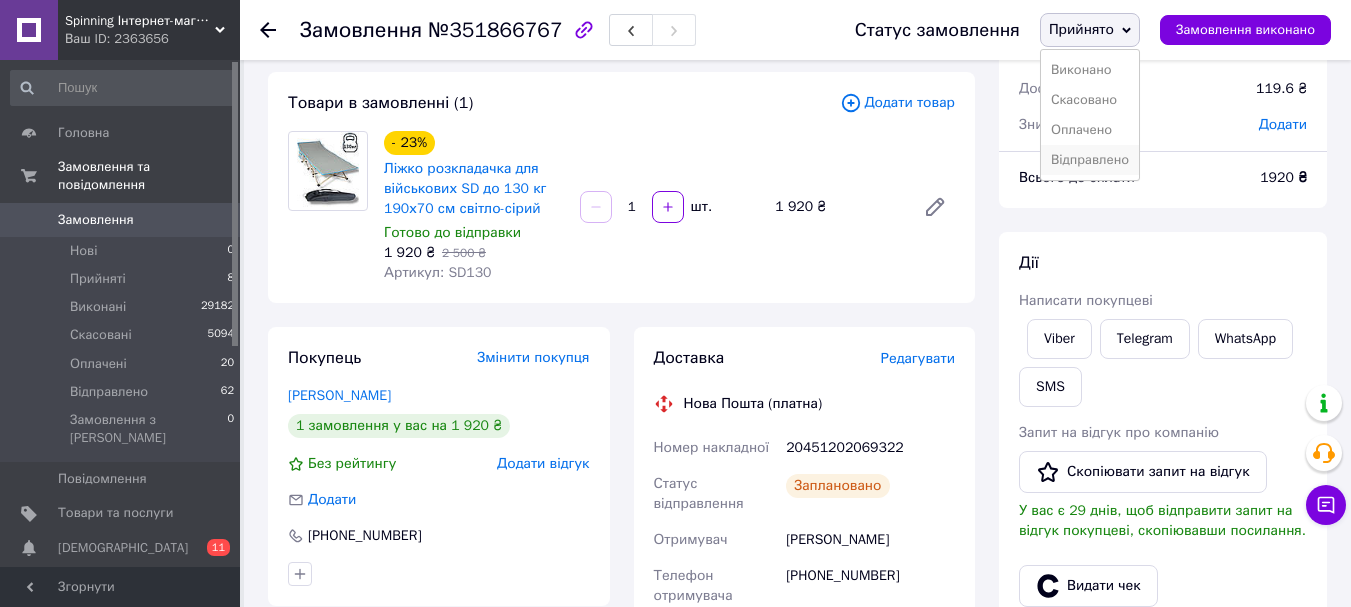 click on "Відправлено" at bounding box center [1090, 160] 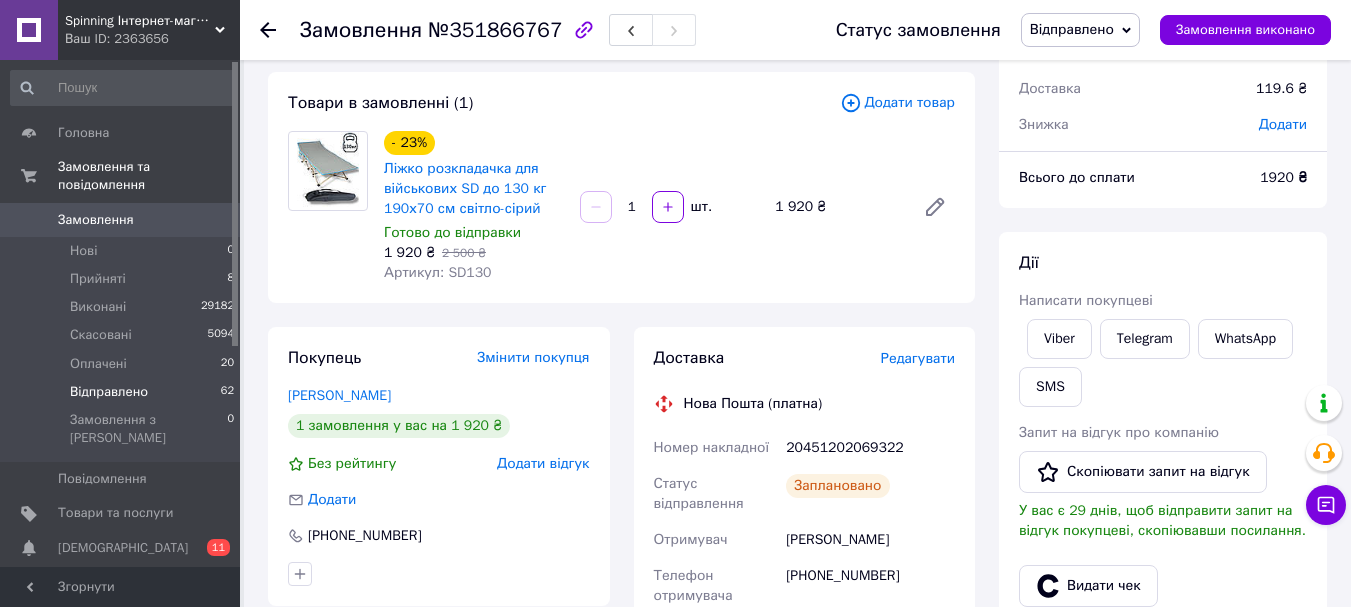 click on "Відправлено" at bounding box center [109, 392] 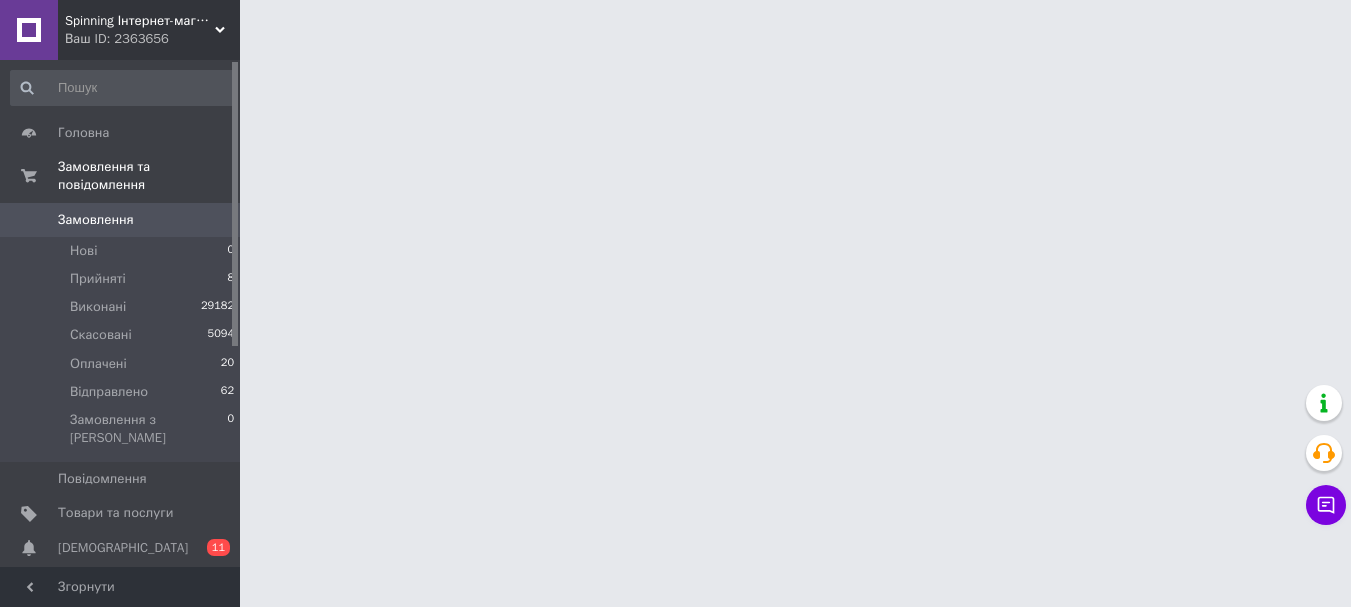 scroll, scrollTop: 0, scrollLeft: 0, axis: both 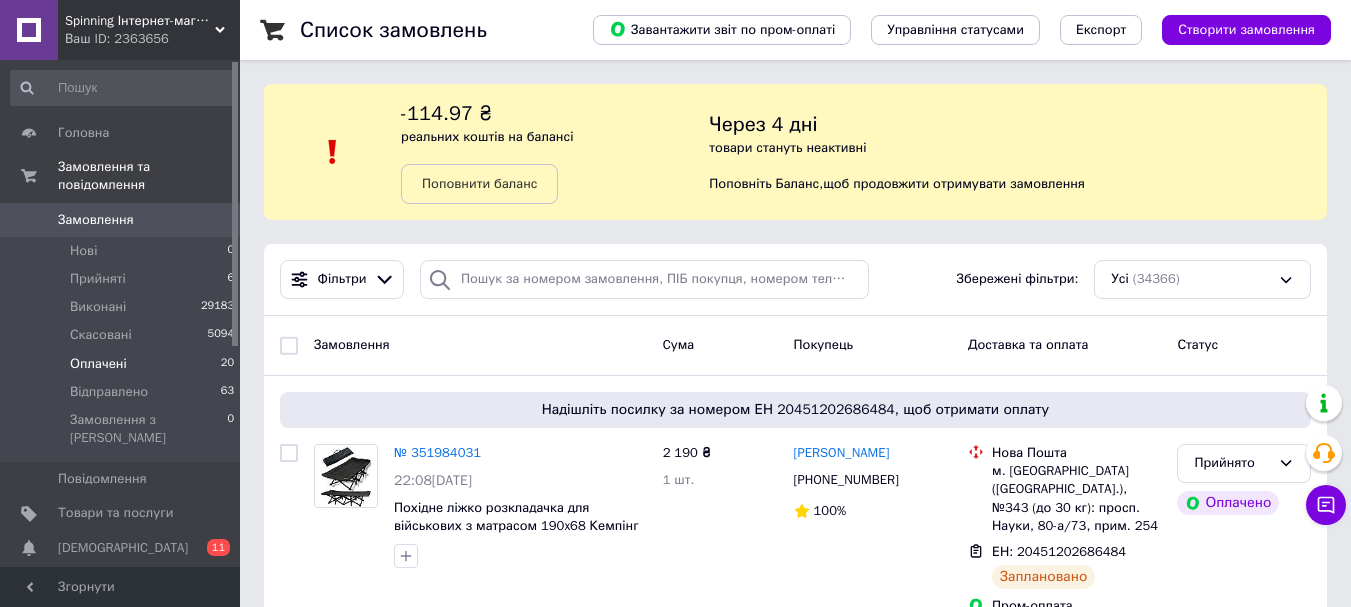 click on "Оплачені 20" at bounding box center [123, 364] 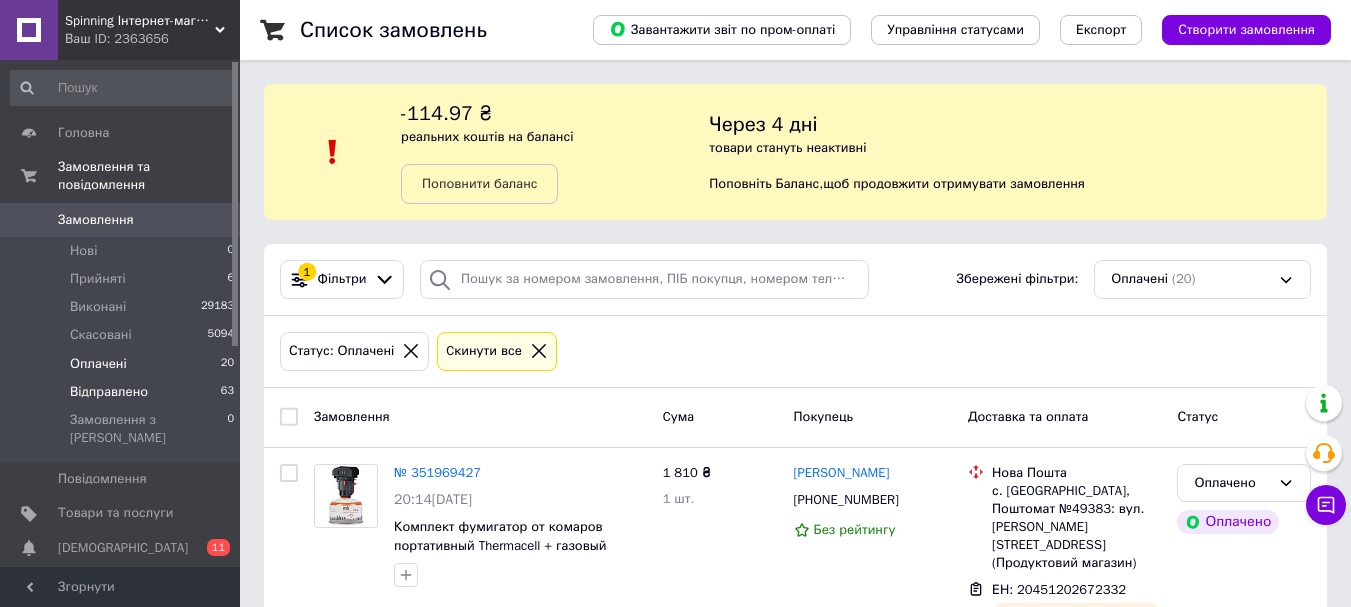 click on "Відправлено 63" at bounding box center [123, 392] 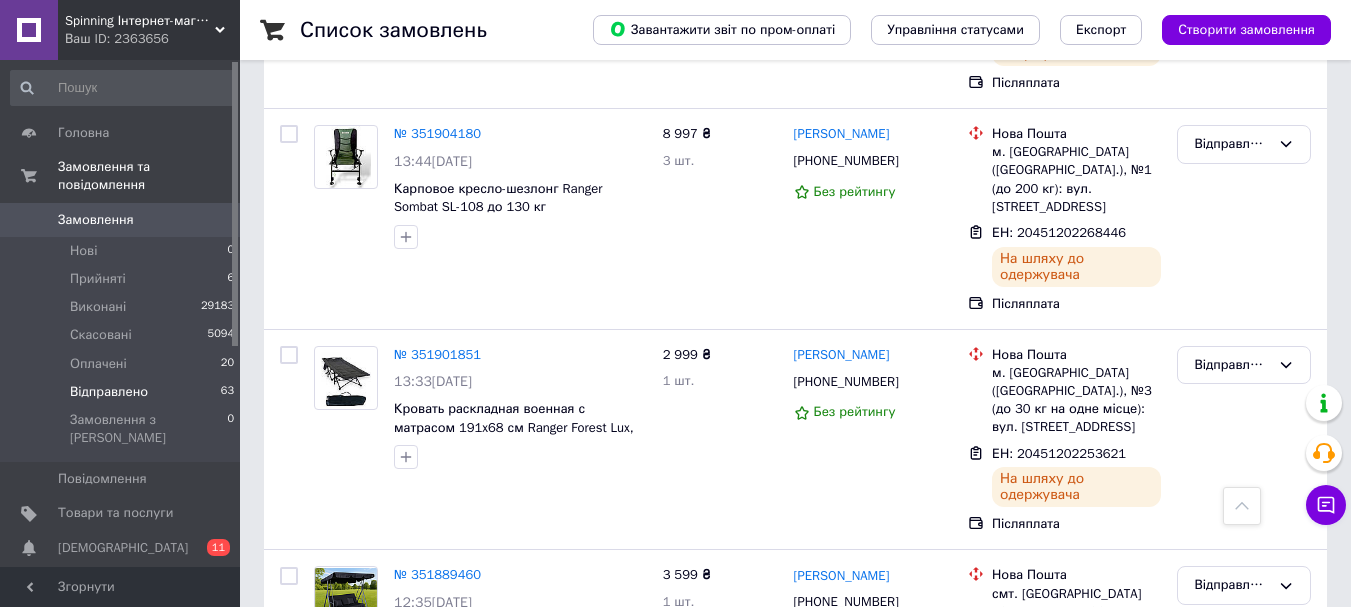 scroll, scrollTop: 1200, scrollLeft: 0, axis: vertical 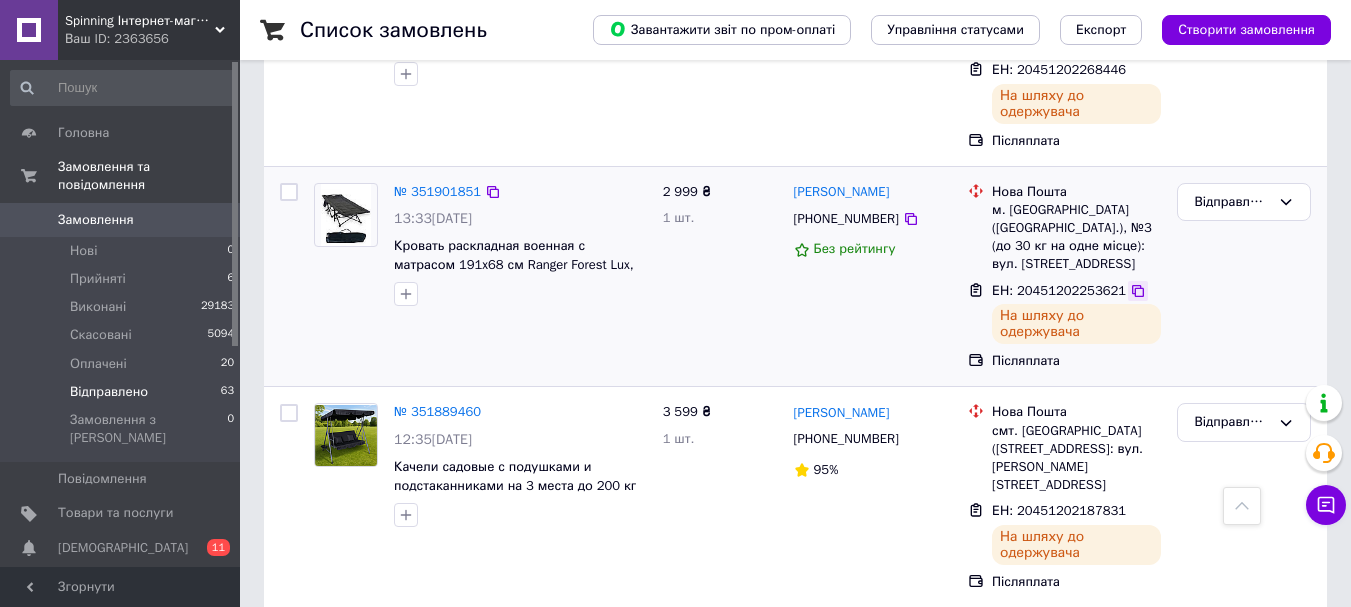 click 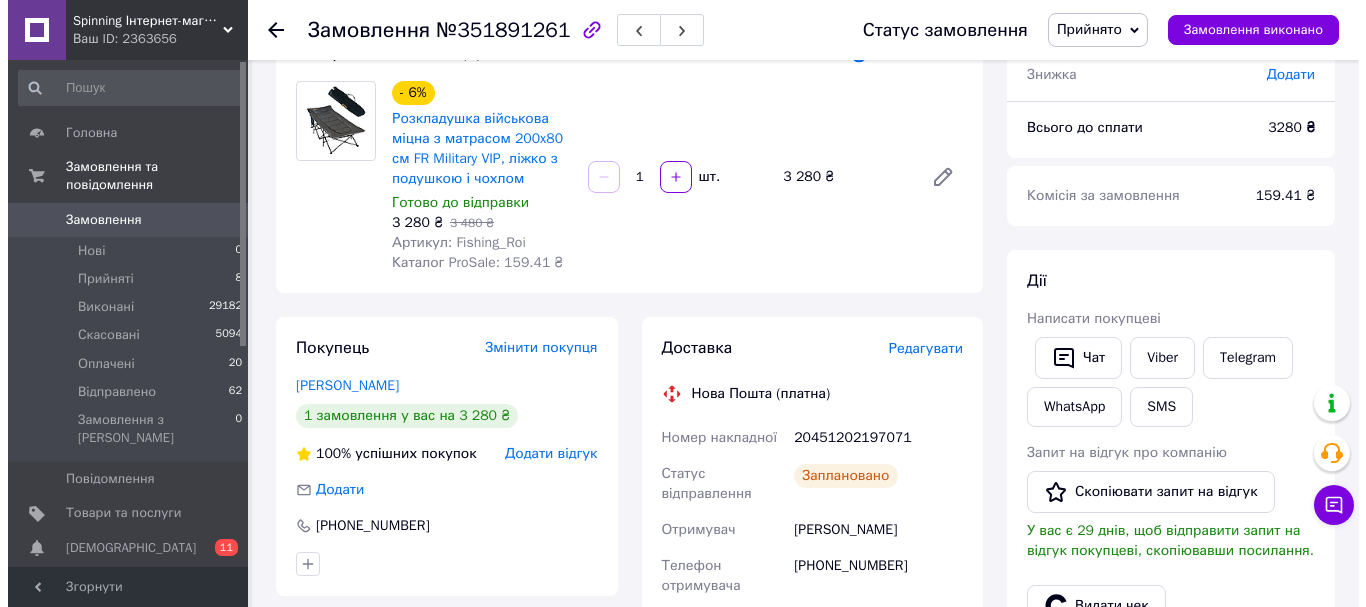 scroll, scrollTop: 300, scrollLeft: 0, axis: vertical 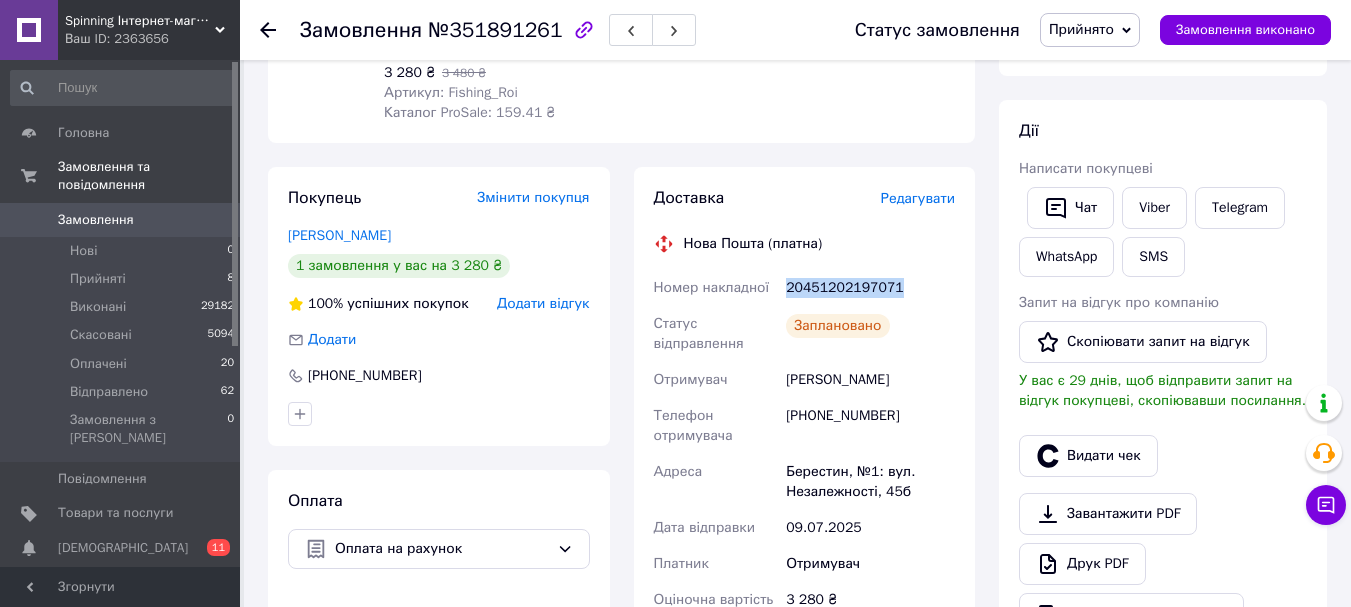 drag, startPoint x: 766, startPoint y: 288, endPoint x: 910, endPoint y: 286, distance: 144.01389 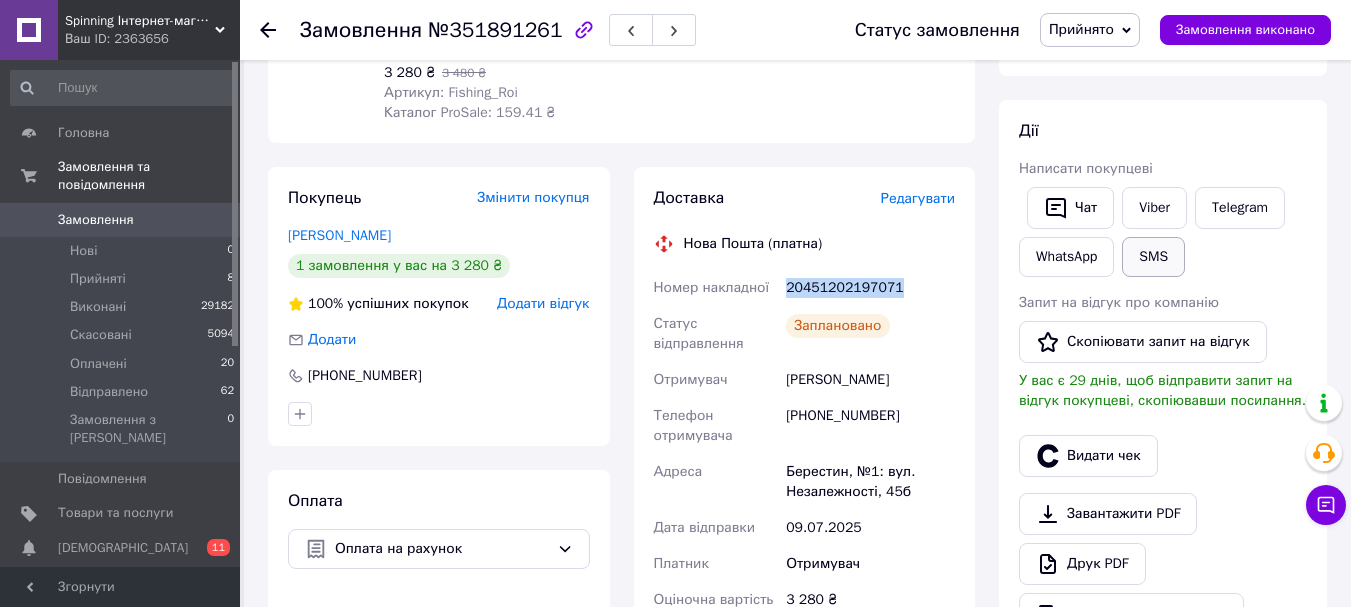click on "SMS" at bounding box center (1153, 257) 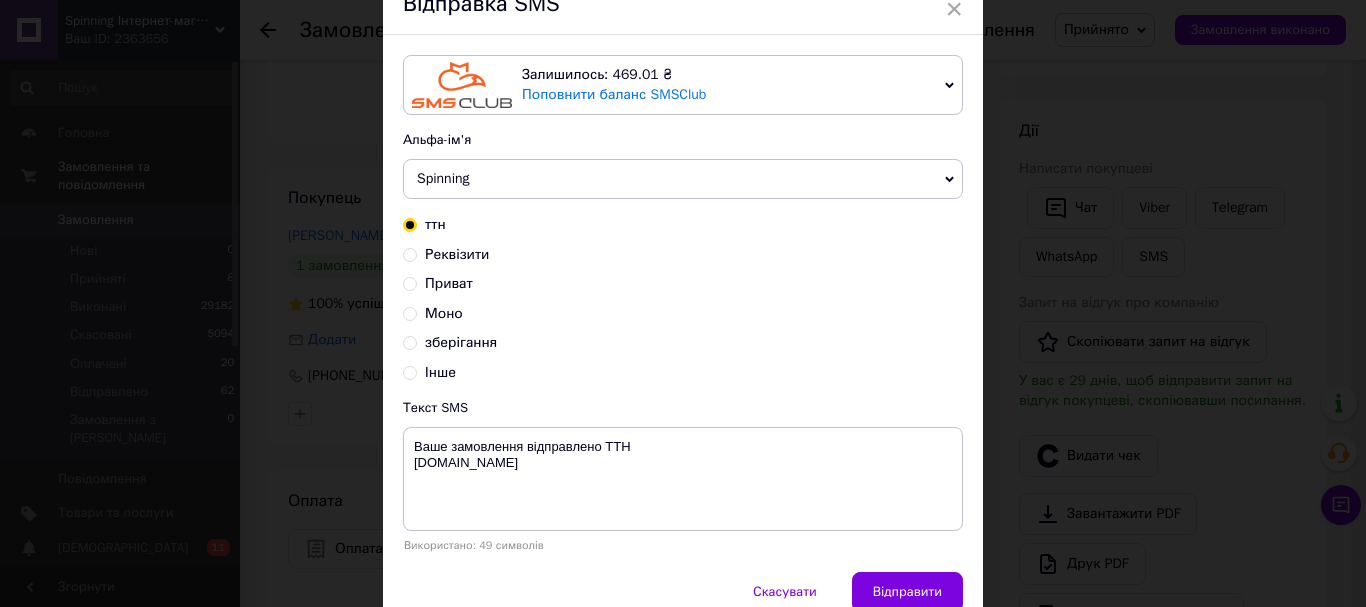 scroll, scrollTop: 189, scrollLeft: 0, axis: vertical 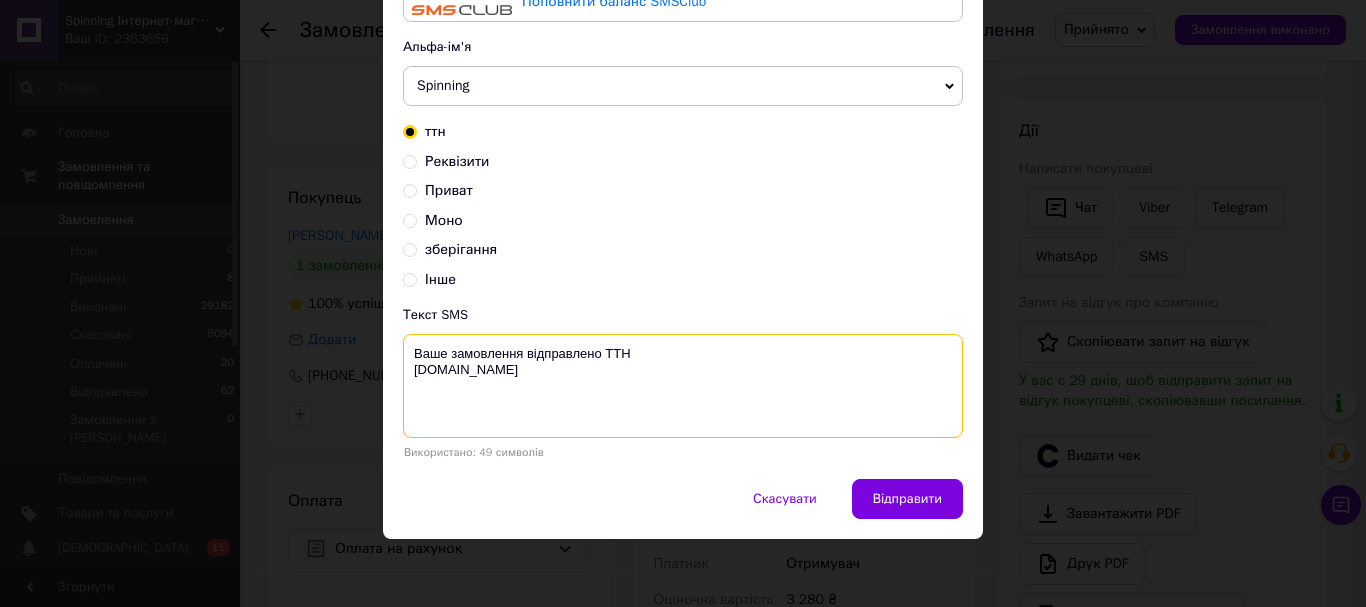 click on "Ваше замовлення відправлено ТТН
[DOMAIN_NAME]" at bounding box center [683, 386] 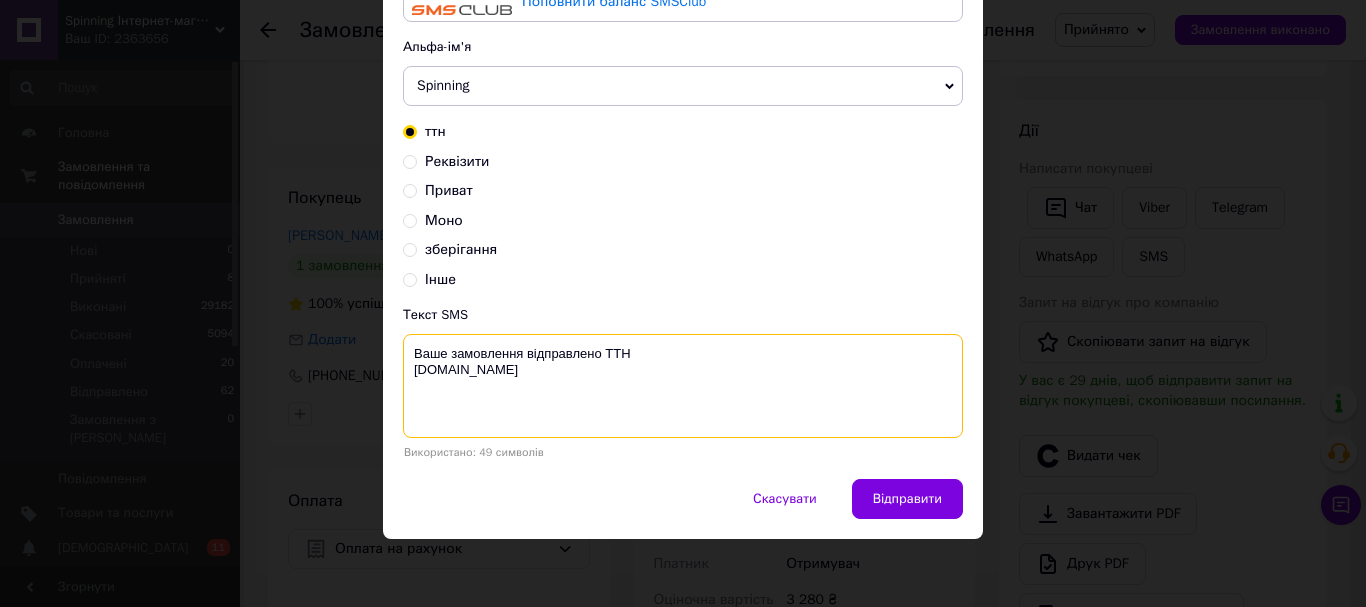 paste on "20451202197071" 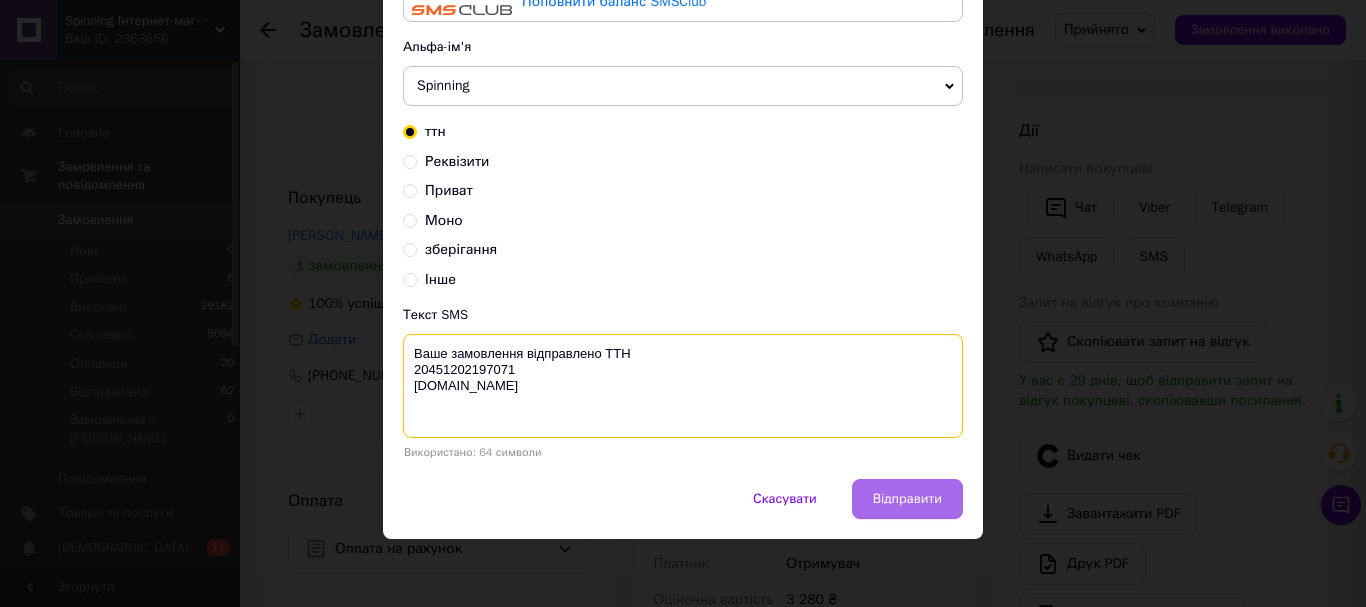 type on "Ваше замовлення відправлено ТТН
20451202197071
[DOMAIN_NAME]" 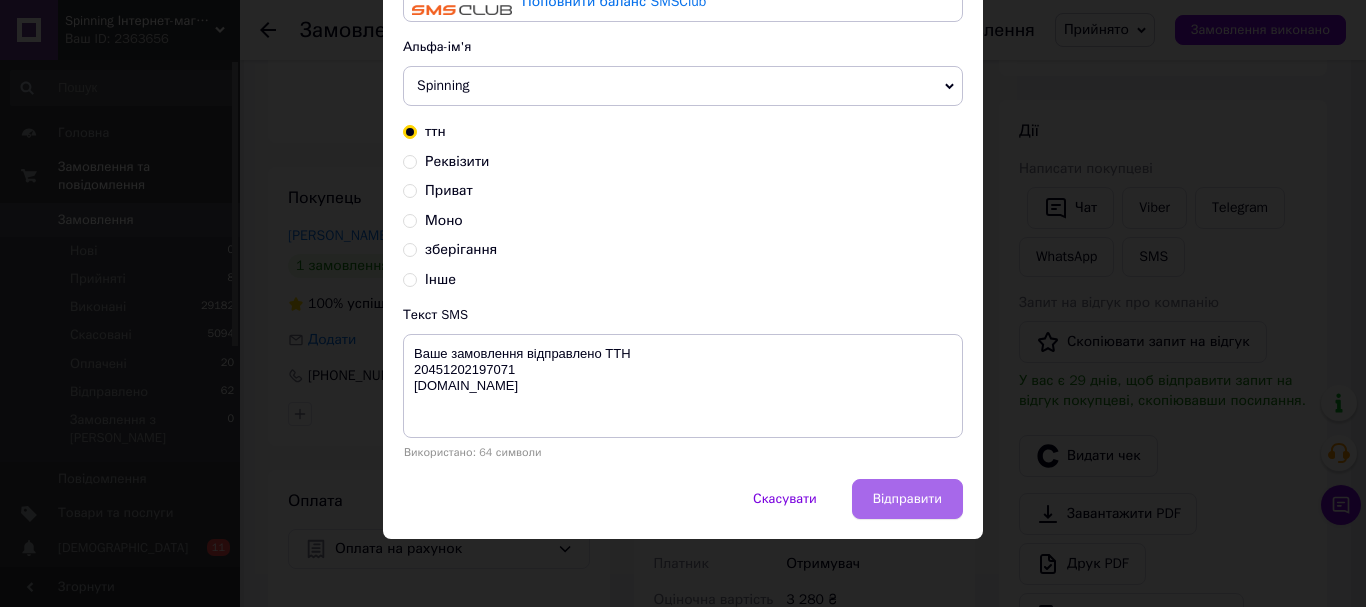click on "Відправити" at bounding box center [907, 499] 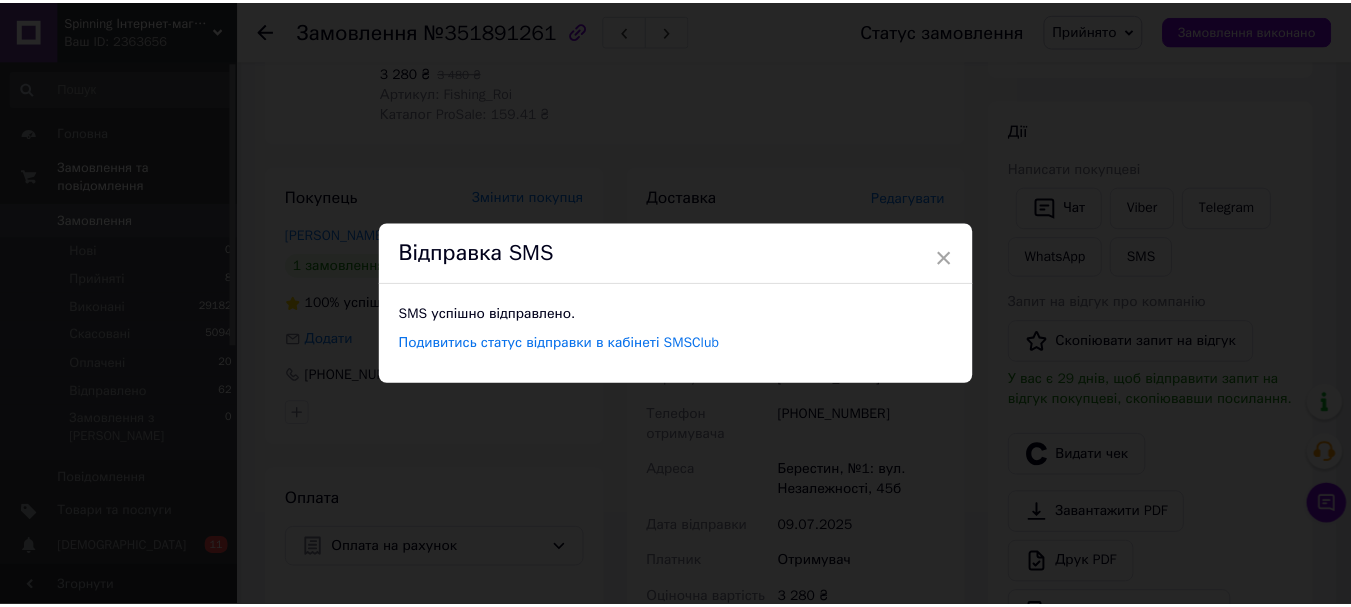 scroll, scrollTop: 0, scrollLeft: 0, axis: both 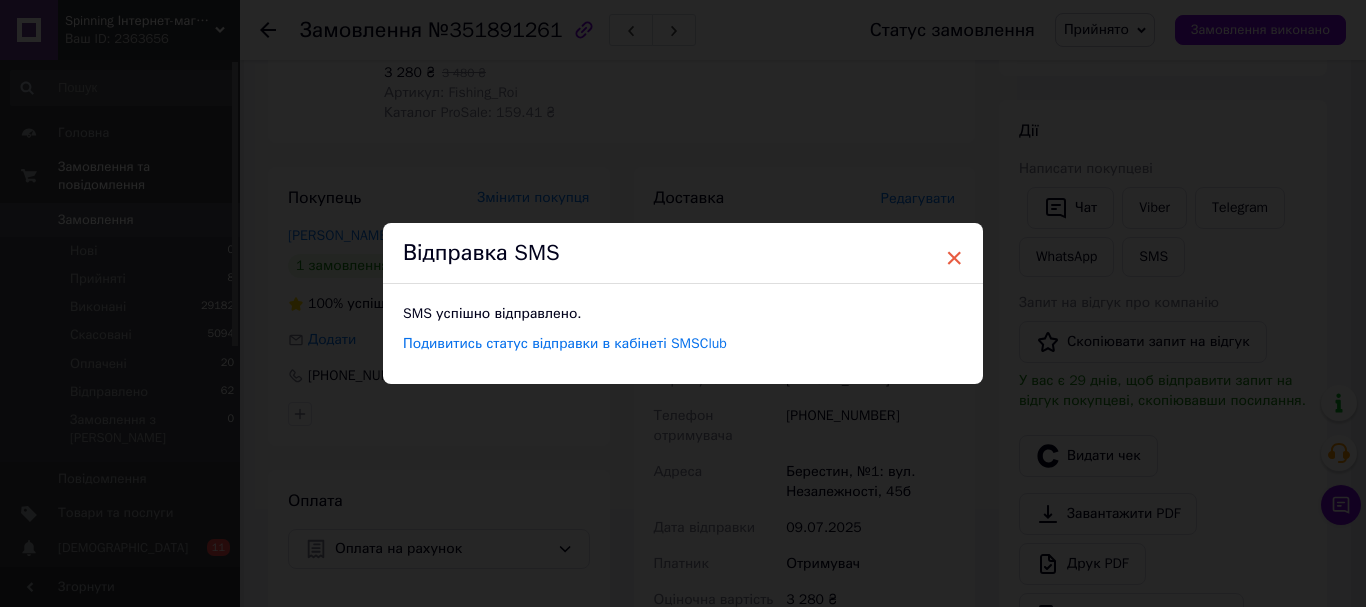 click on "×" at bounding box center (954, 258) 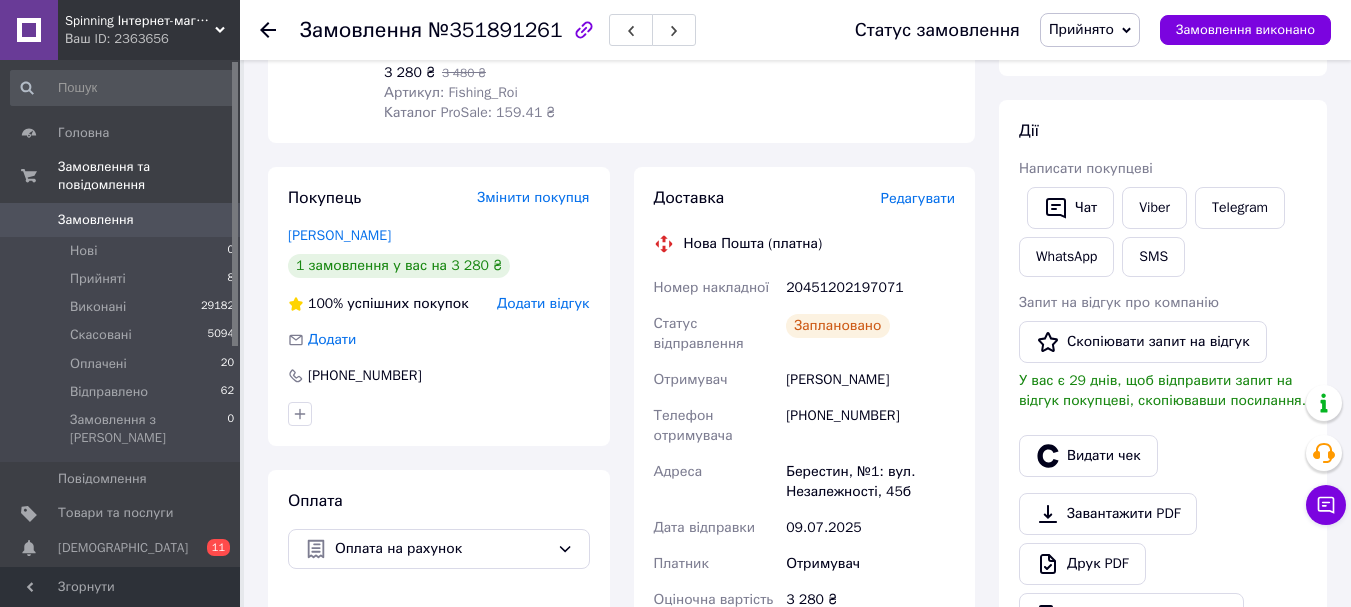 scroll, scrollTop: 0, scrollLeft: 0, axis: both 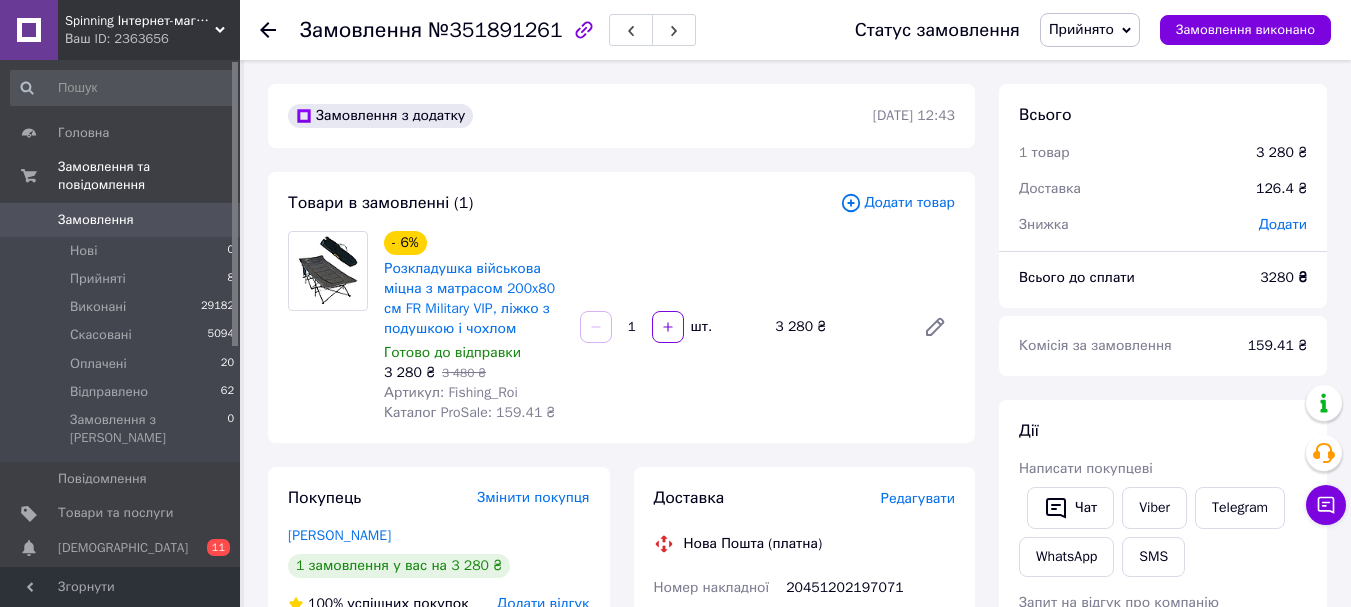click on "Прийнято" at bounding box center [1081, 29] 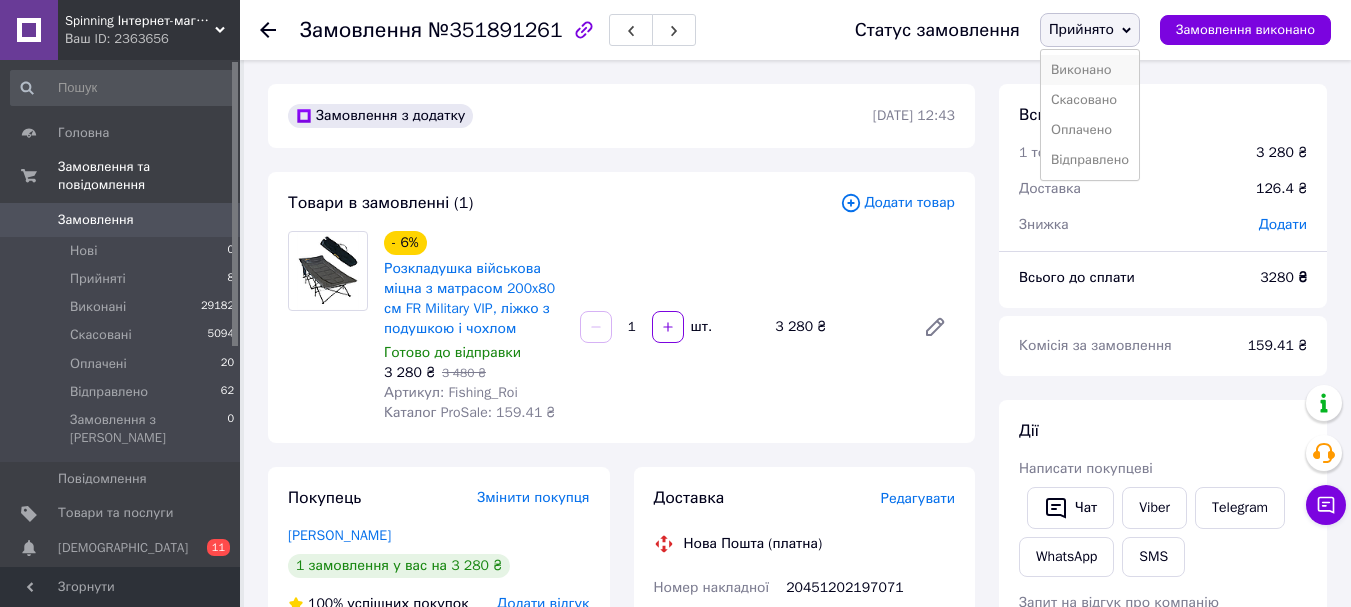 click on "Виконано" at bounding box center [1090, 70] 